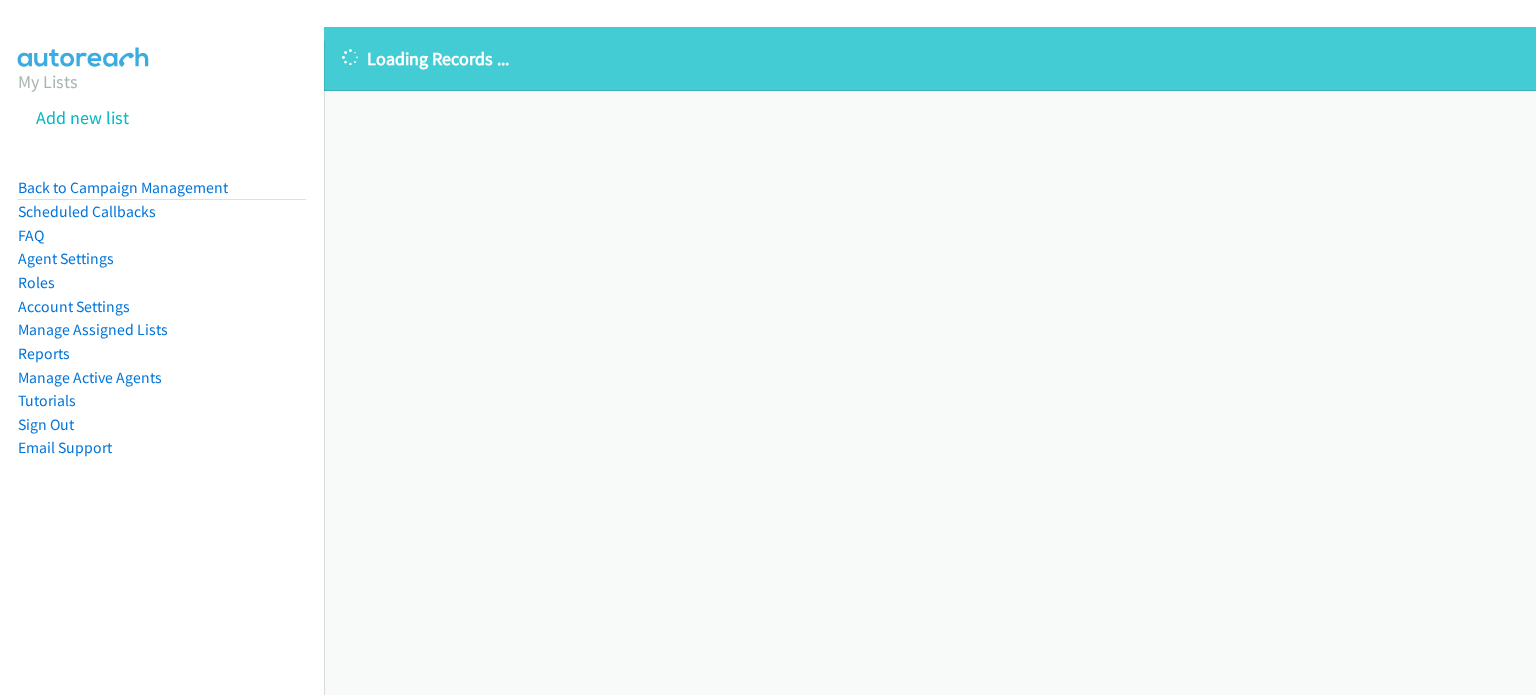 scroll, scrollTop: 0, scrollLeft: 0, axis: both 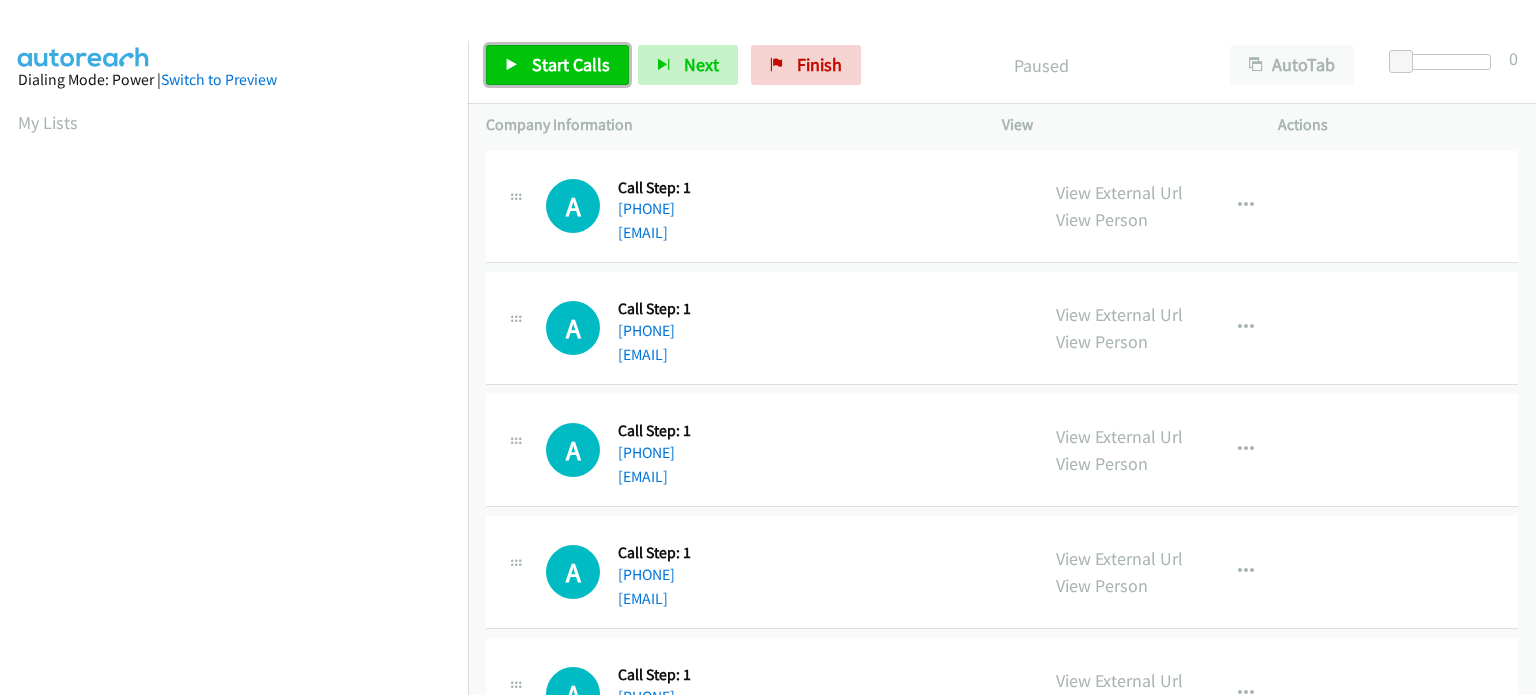 click on "Start Calls" at bounding box center (571, 64) 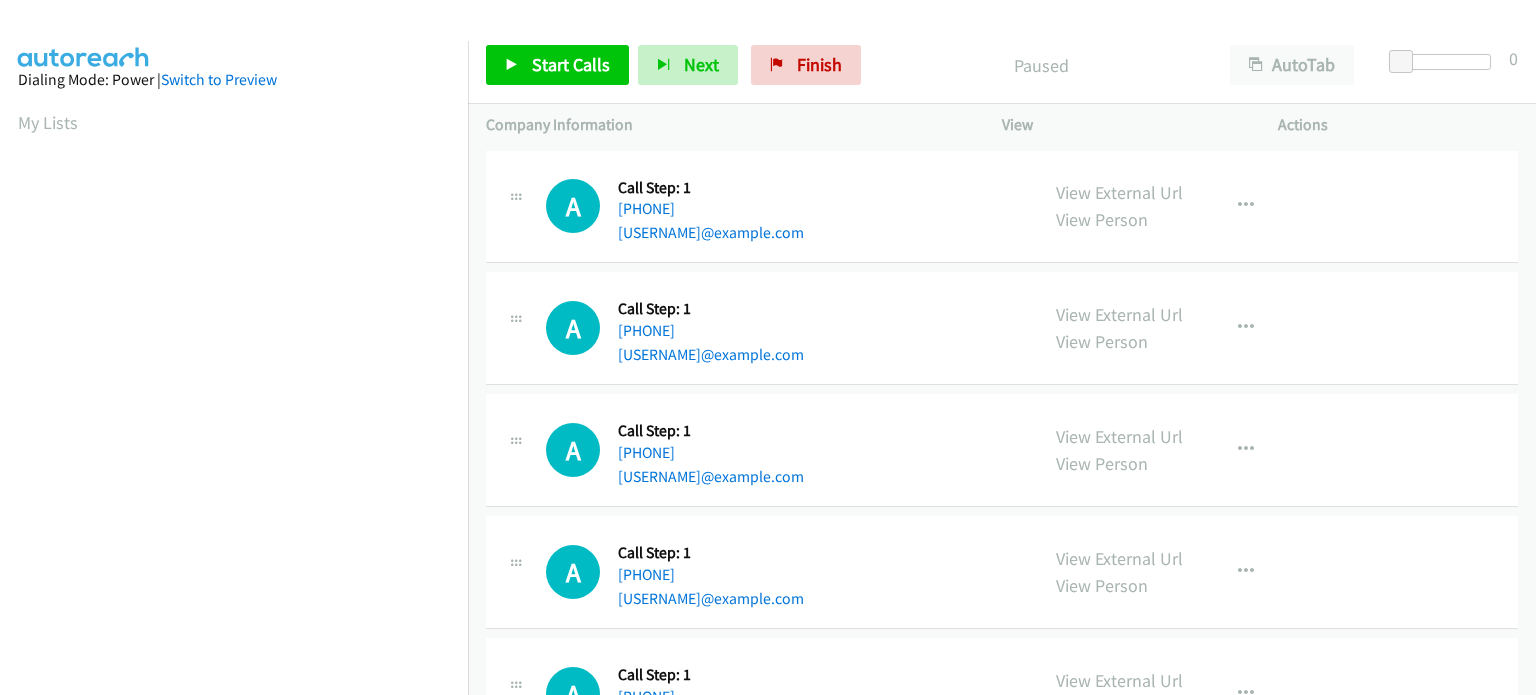 scroll, scrollTop: 0, scrollLeft: 0, axis: both 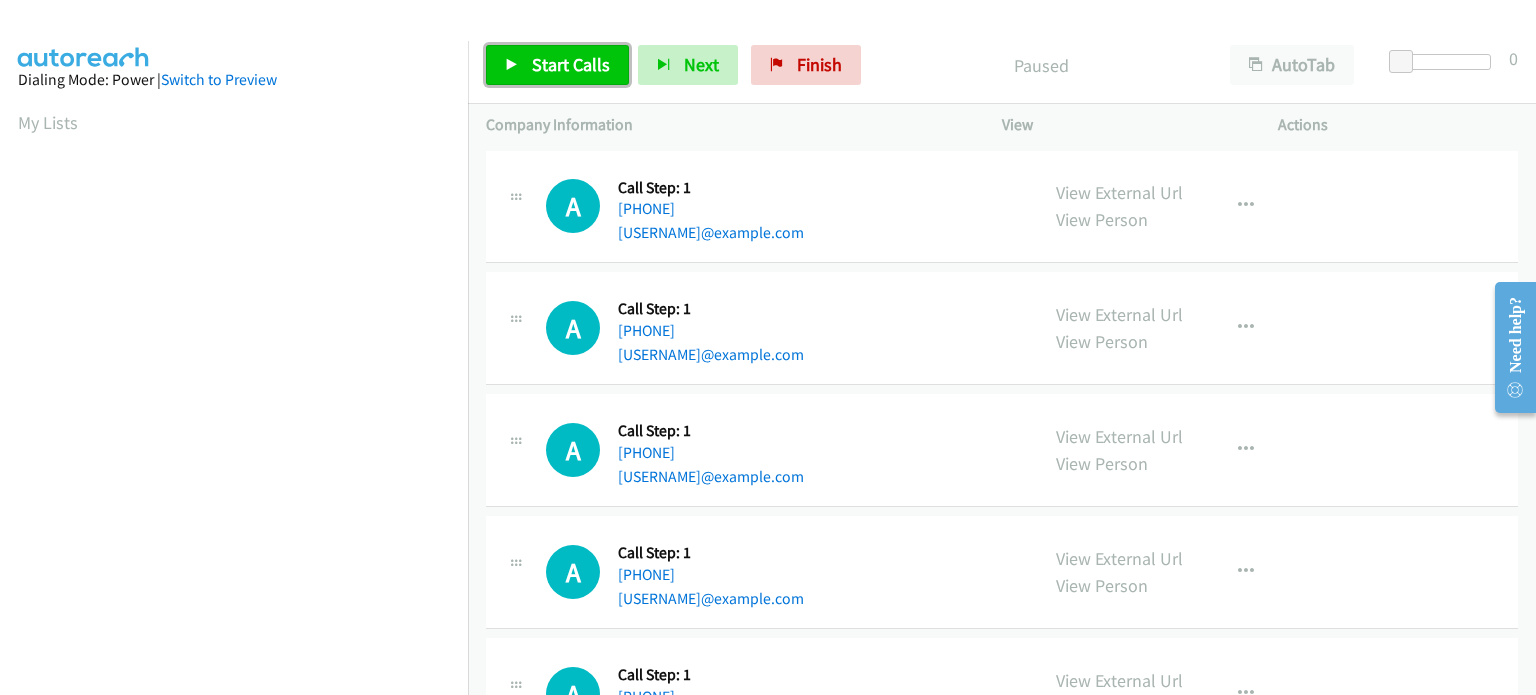 click on "Start Calls" at bounding box center [557, 65] 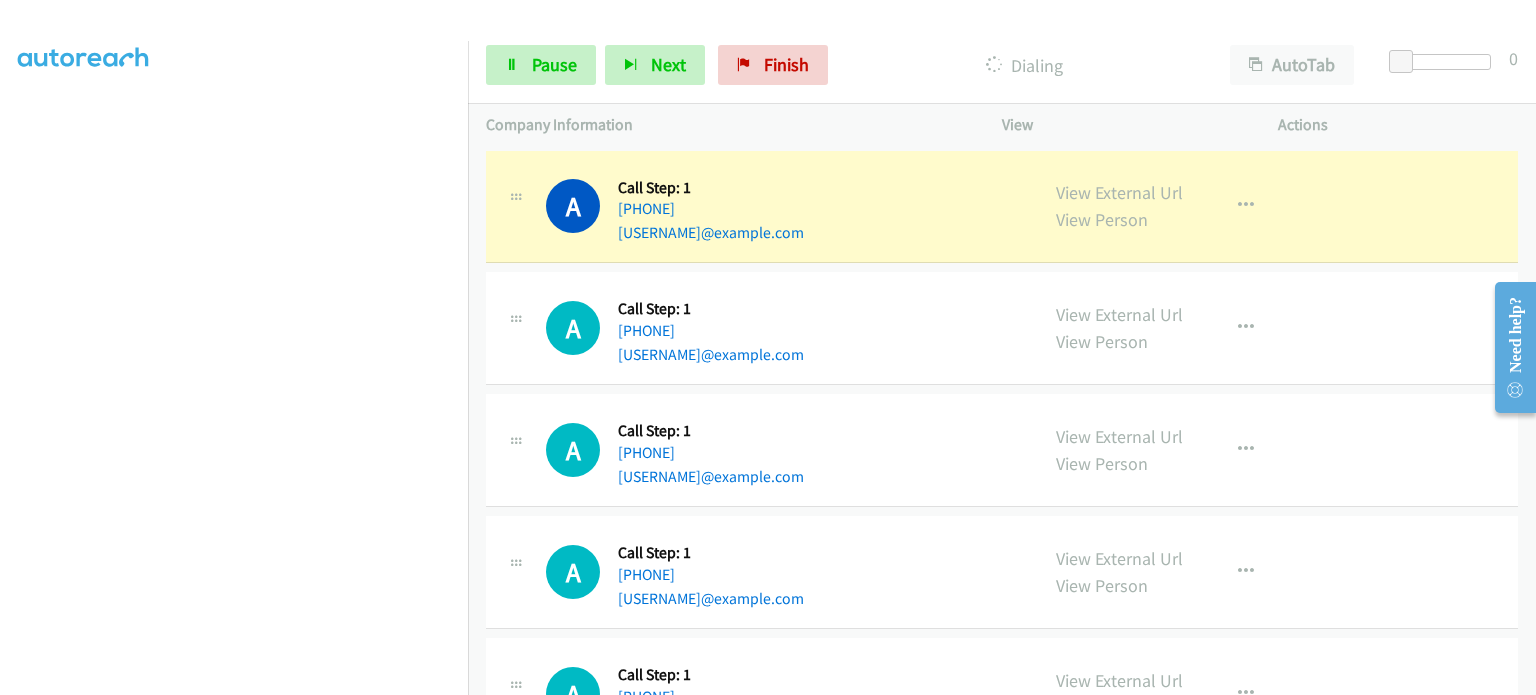 scroll, scrollTop: 427, scrollLeft: 0, axis: vertical 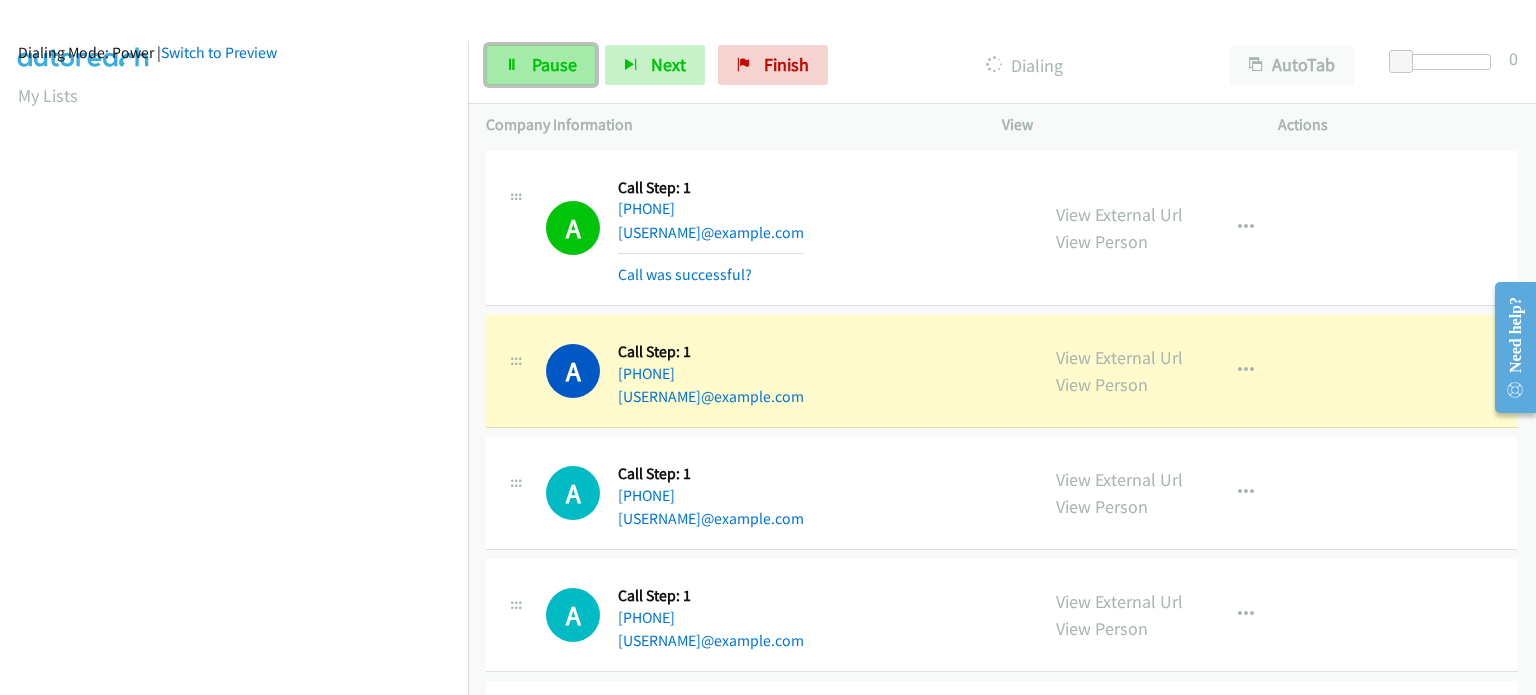 click on "Pause" at bounding box center [554, 64] 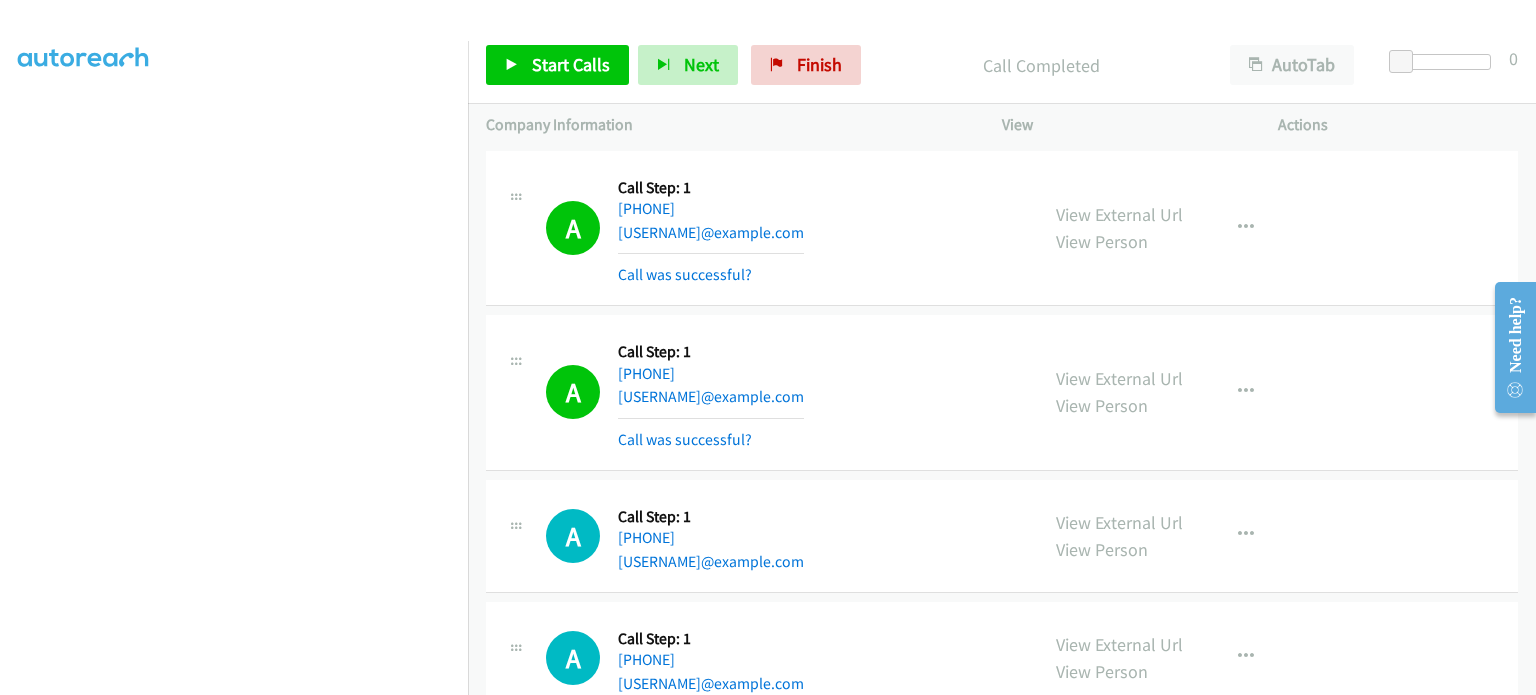 scroll, scrollTop: 127, scrollLeft: 0, axis: vertical 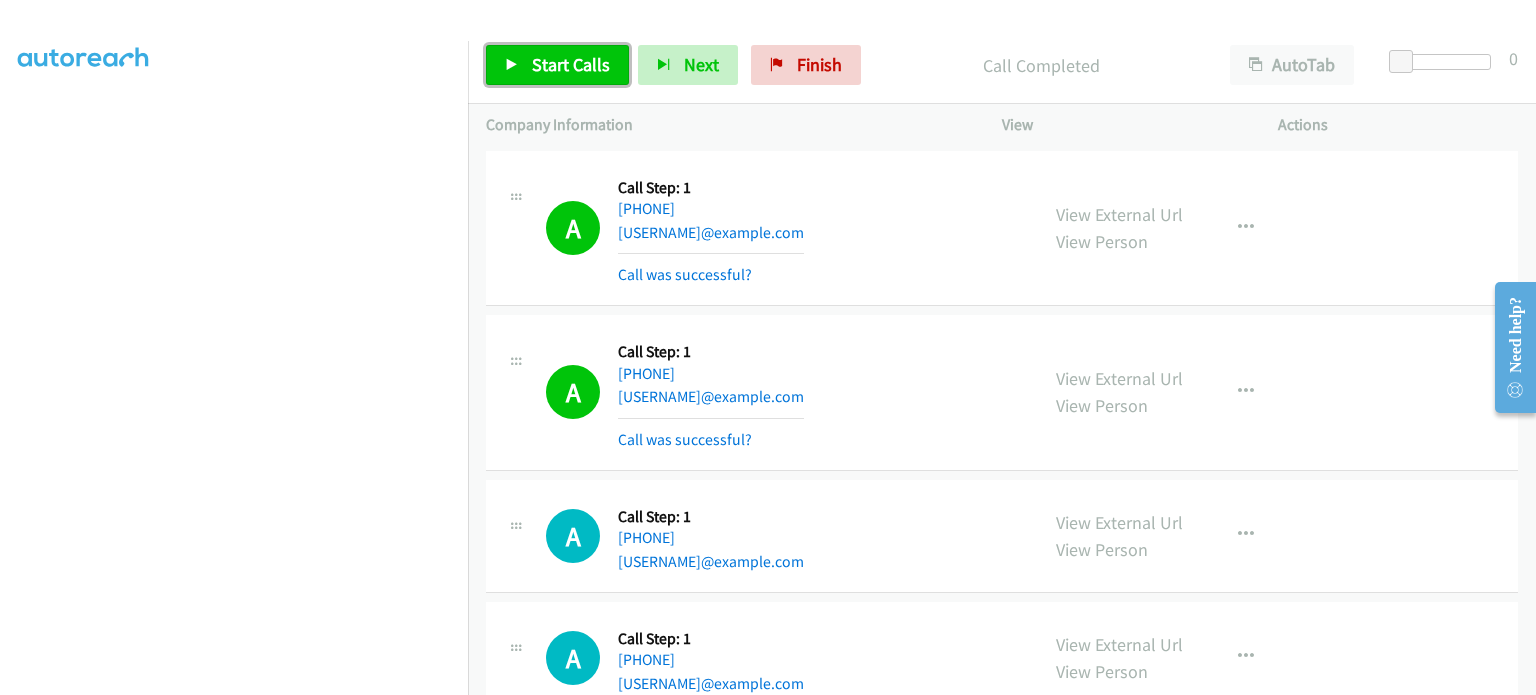 click on "Start Calls" at bounding box center (571, 64) 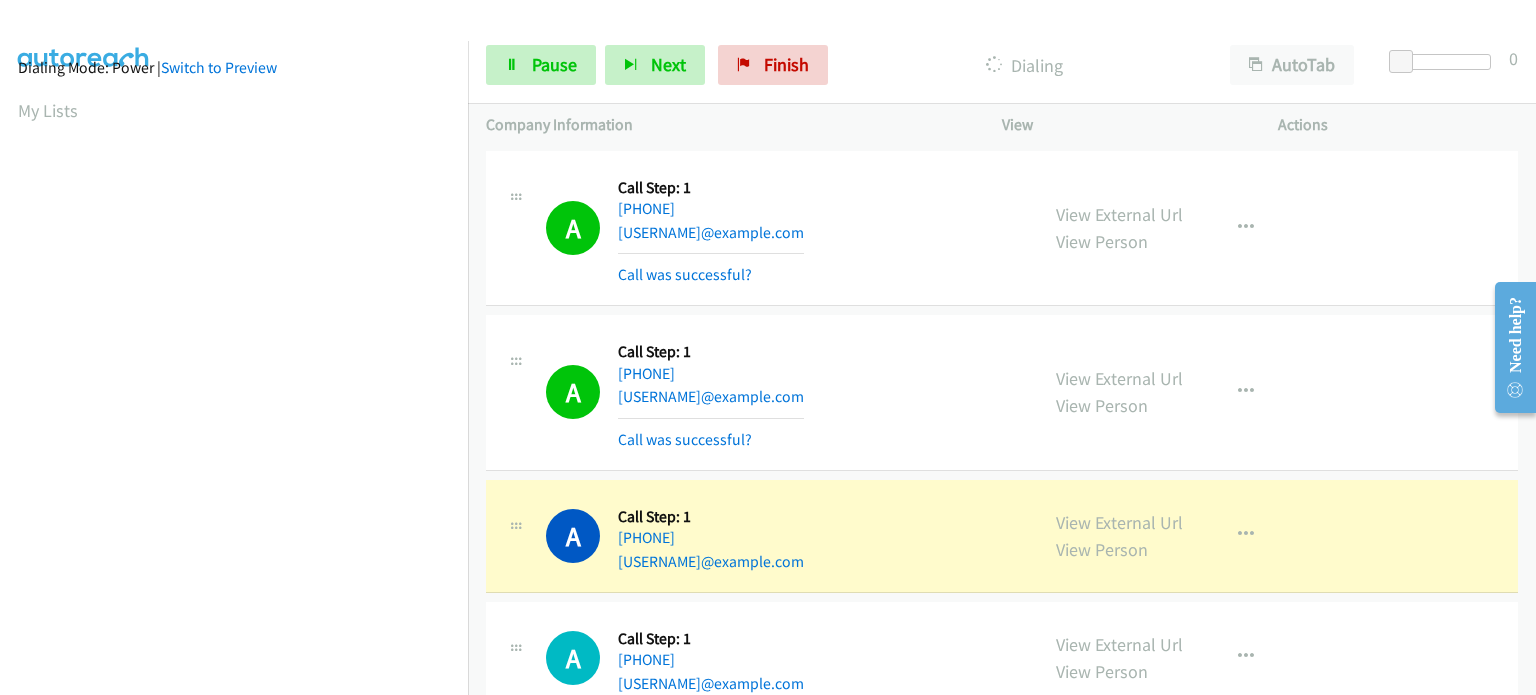 scroll, scrollTop: 0, scrollLeft: 0, axis: both 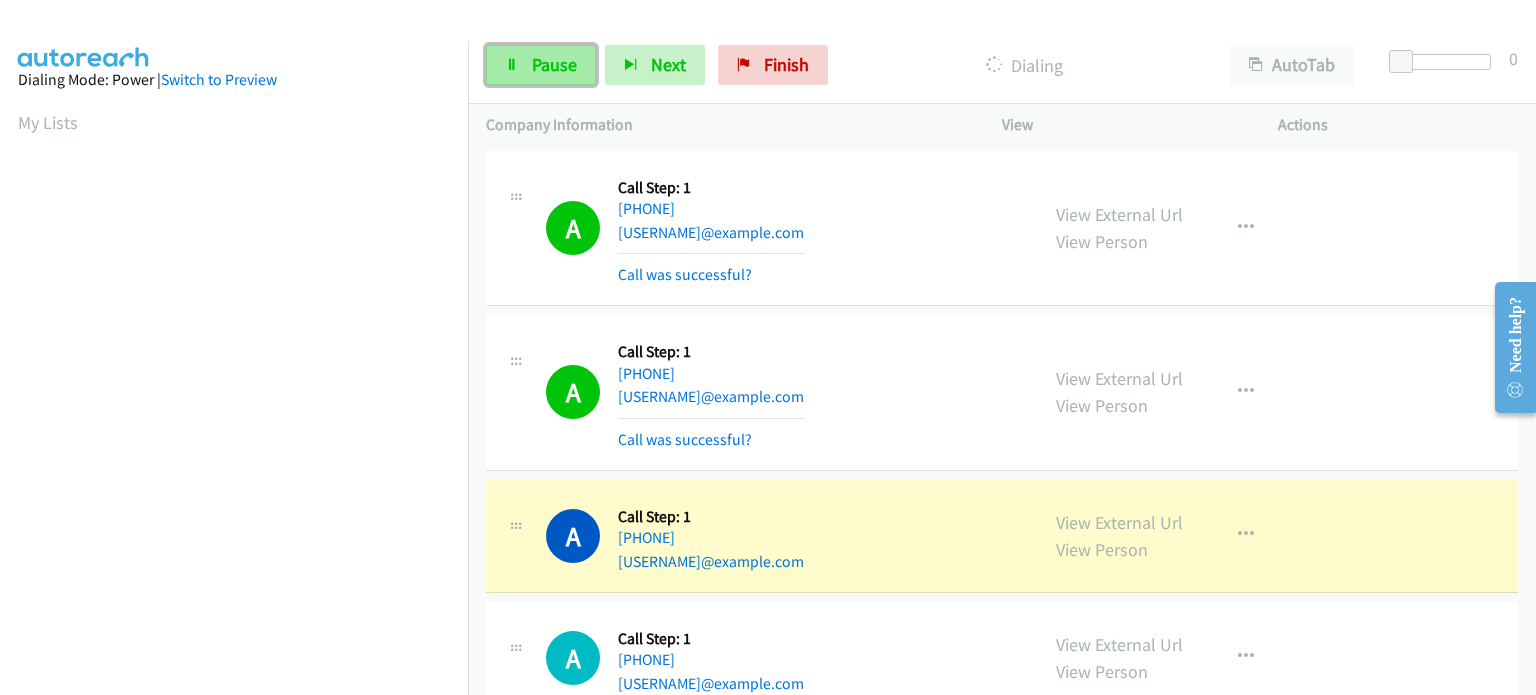 click on "Pause" at bounding box center [554, 64] 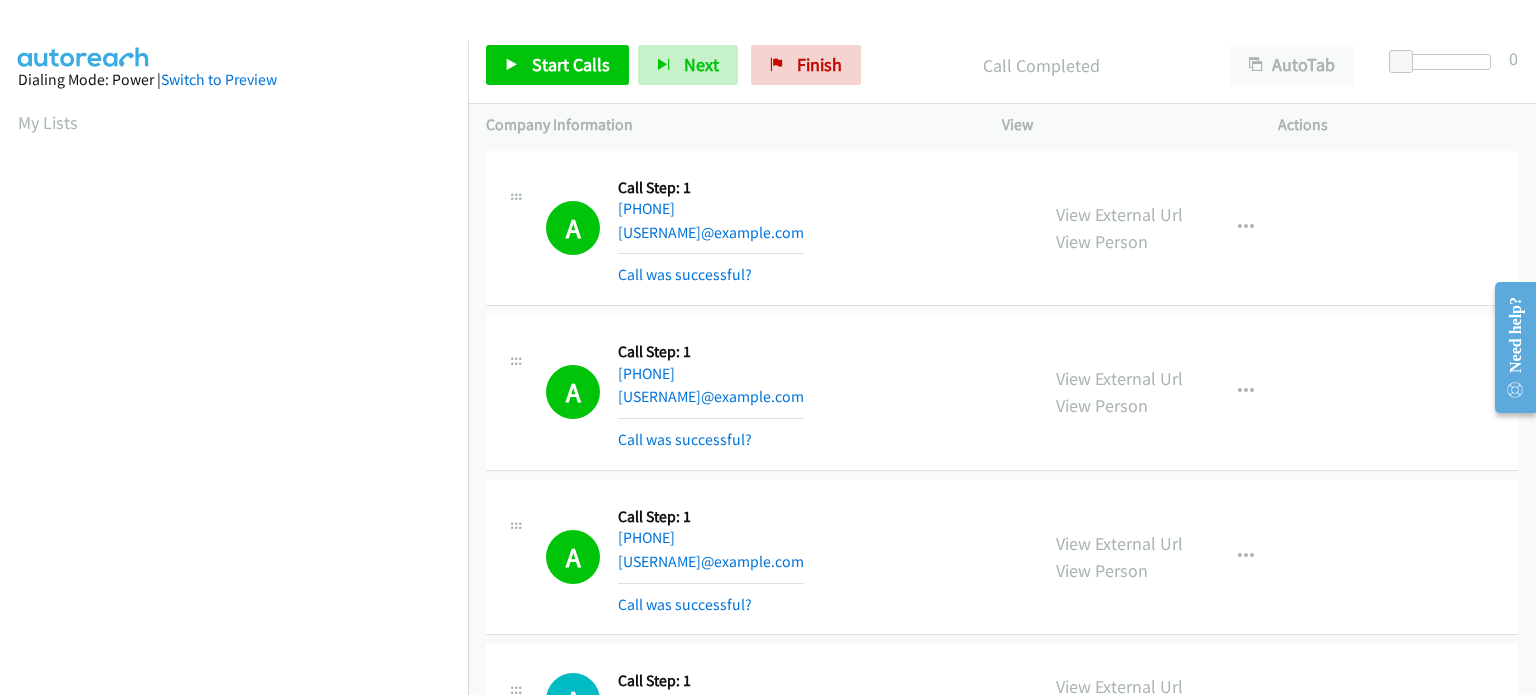 scroll, scrollTop: 427, scrollLeft: 0, axis: vertical 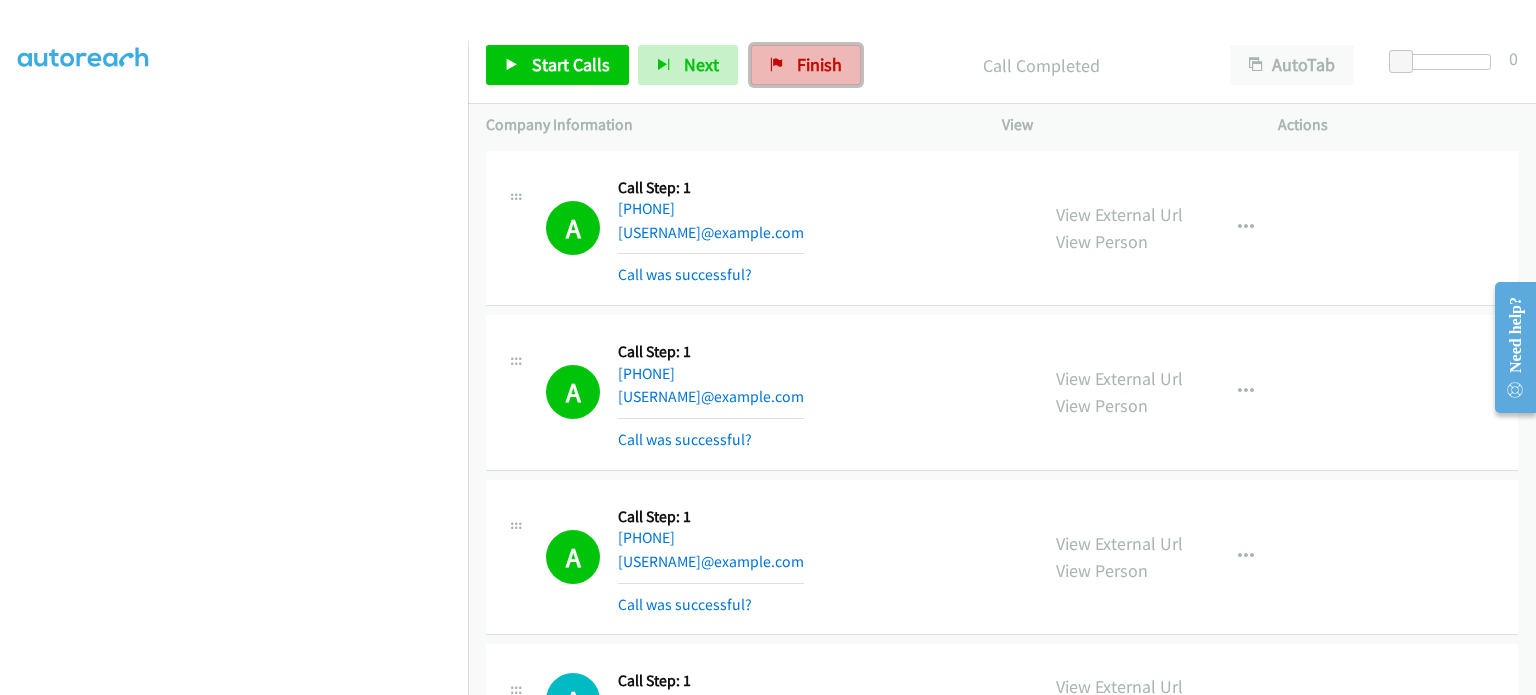click on "Finish" at bounding box center (819, 64) 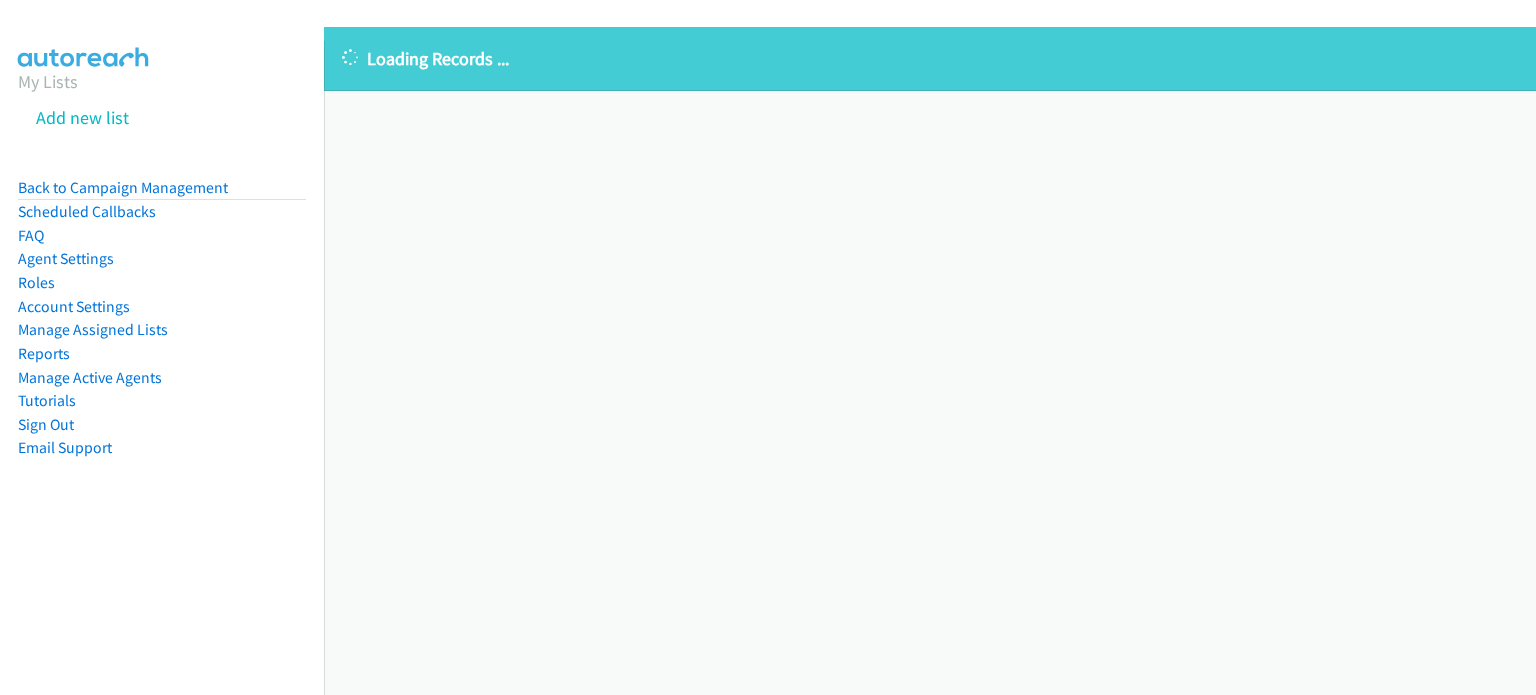 scroll, scrollTop: 0, scrollLeft: 0, axis: both 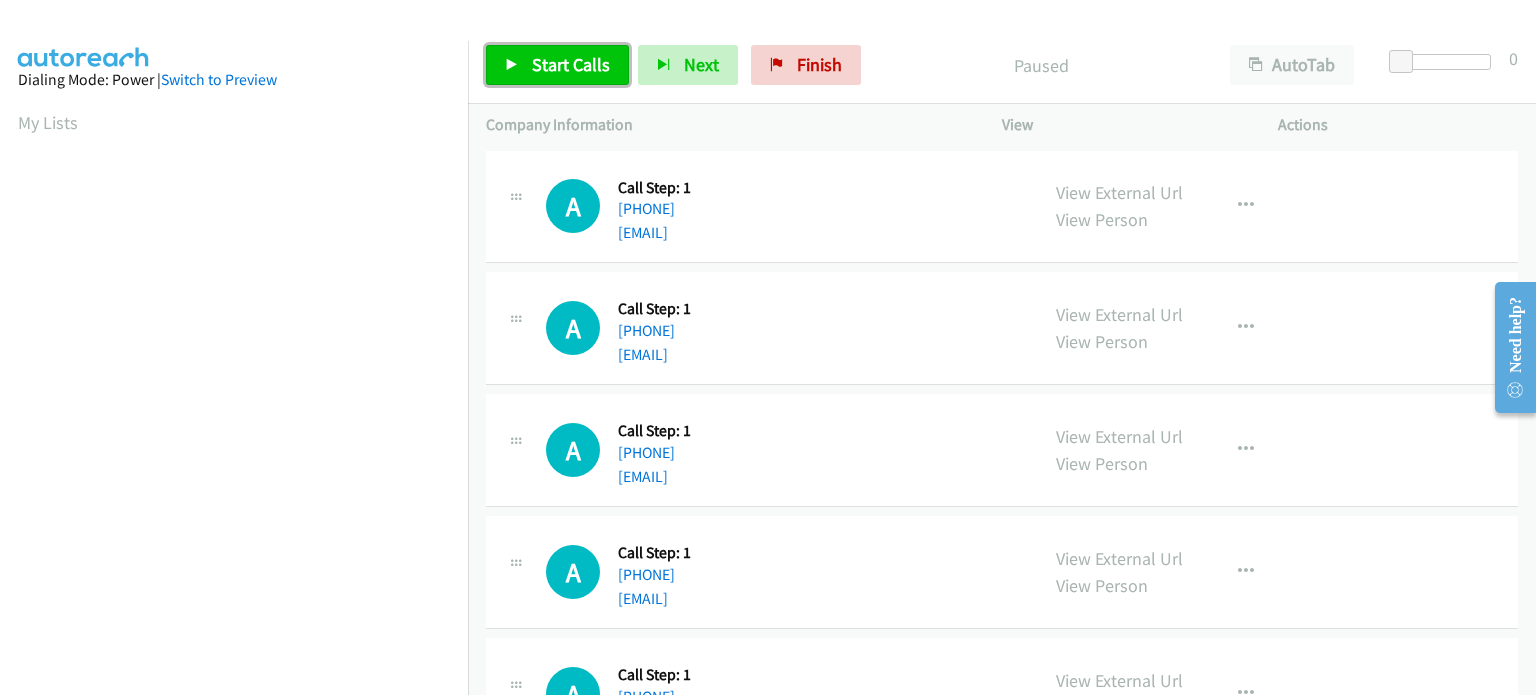 click on "Start Calls" at bounding box center (571, 64) 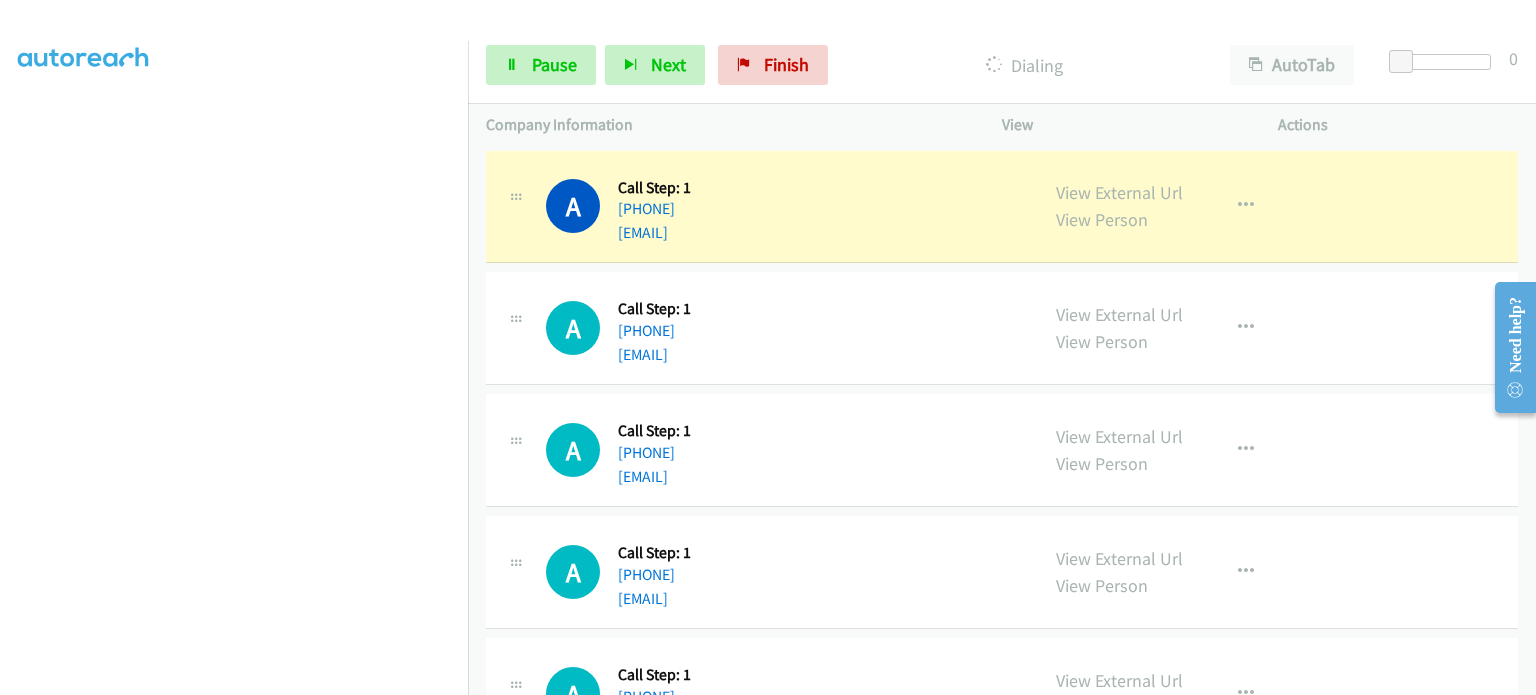 scroll, scrollTop: 427, scrollLeft: 0, axis: vertical 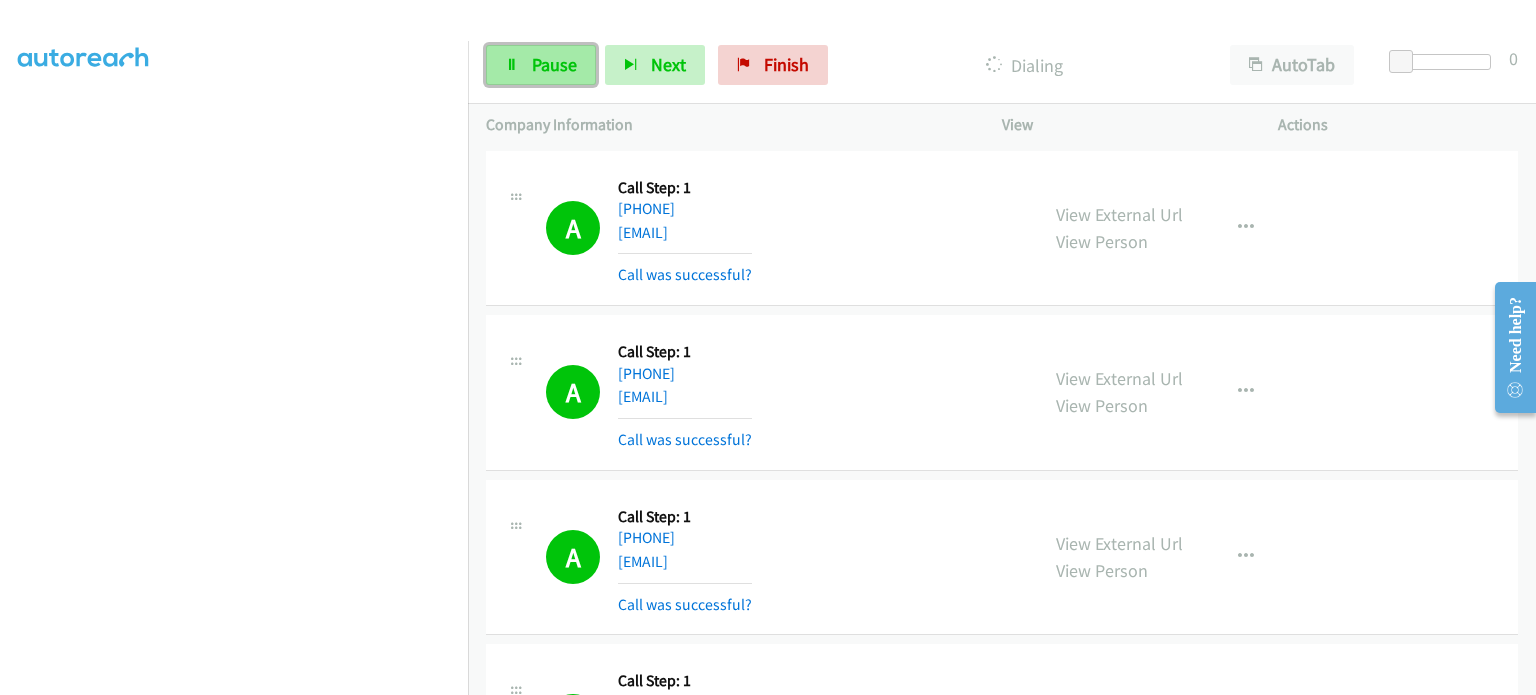click on "Pause" at bounding box center [554, 64] 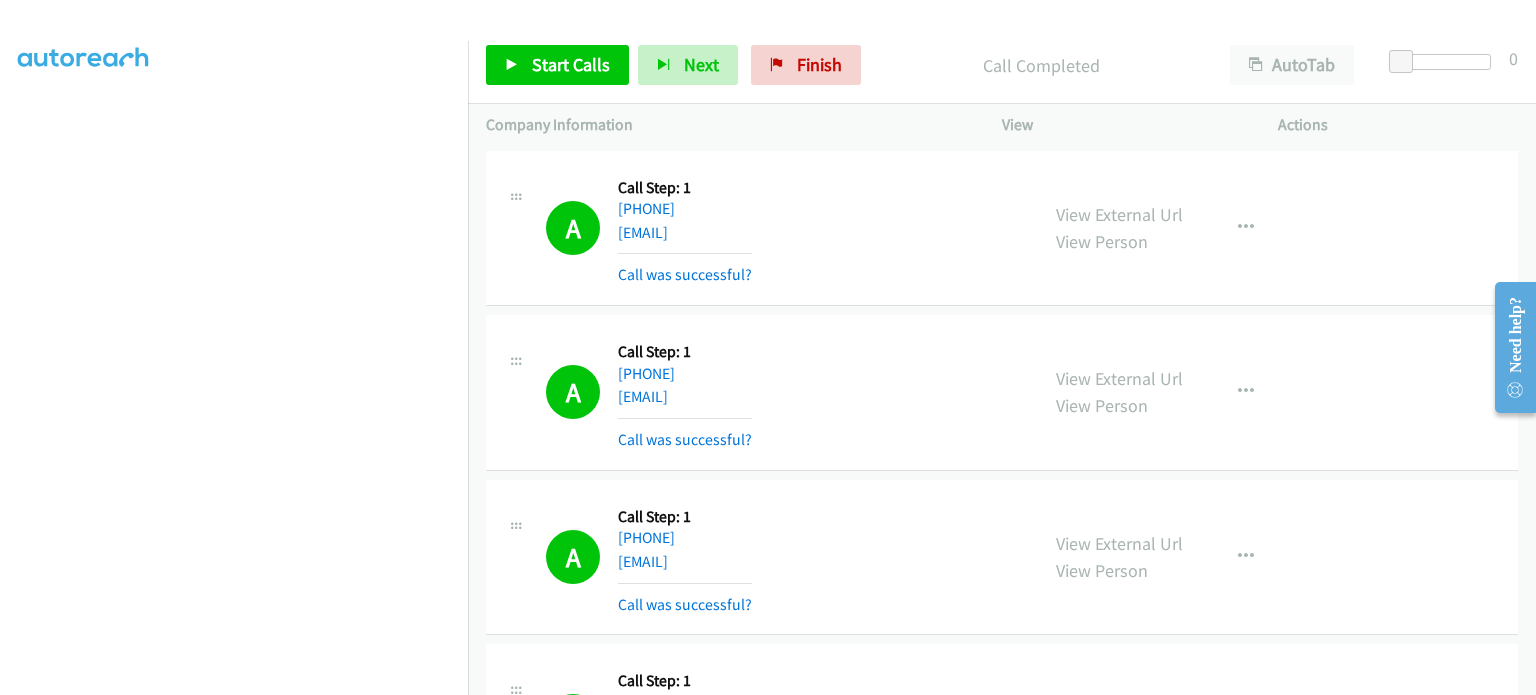 scroll, scrollTop: 427, scrollLeft: 0, axis: vertical 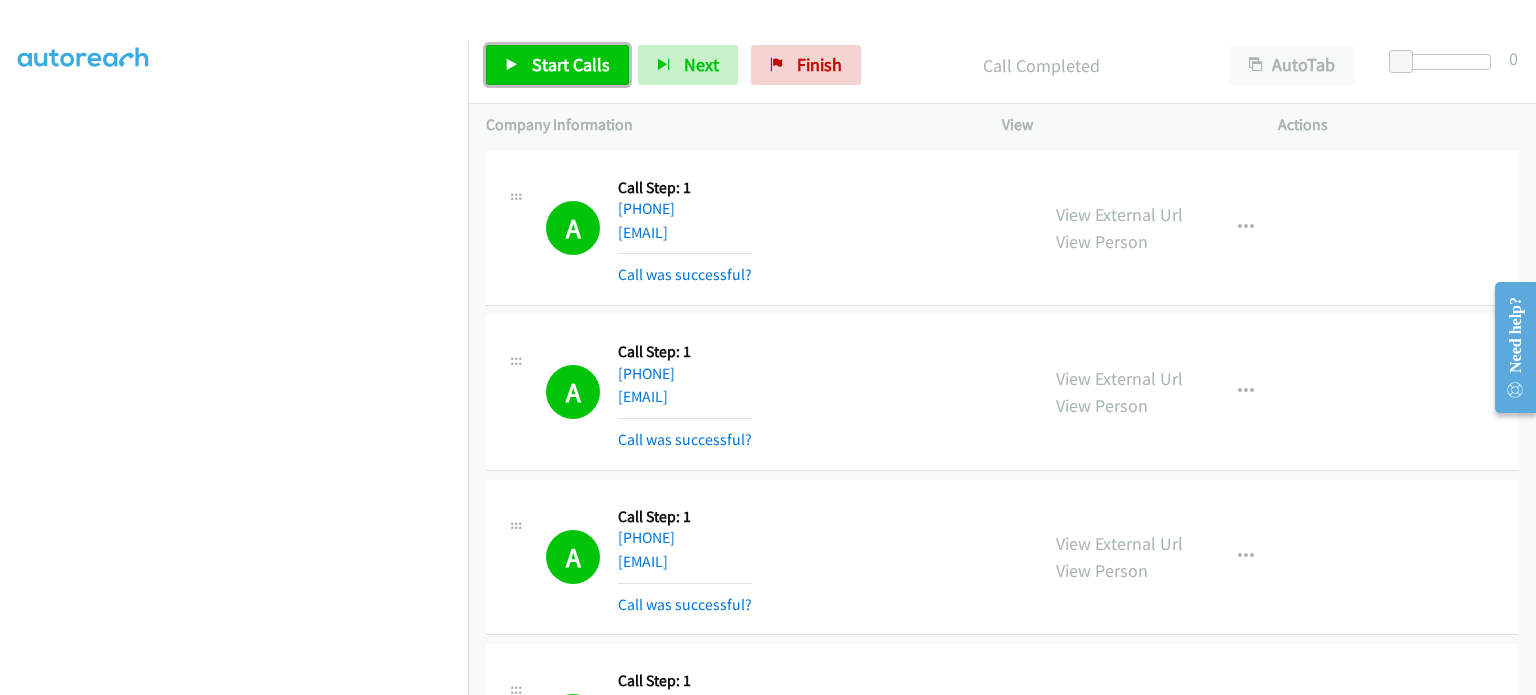 click on "Start Calls" at bounding box center [571, 64] 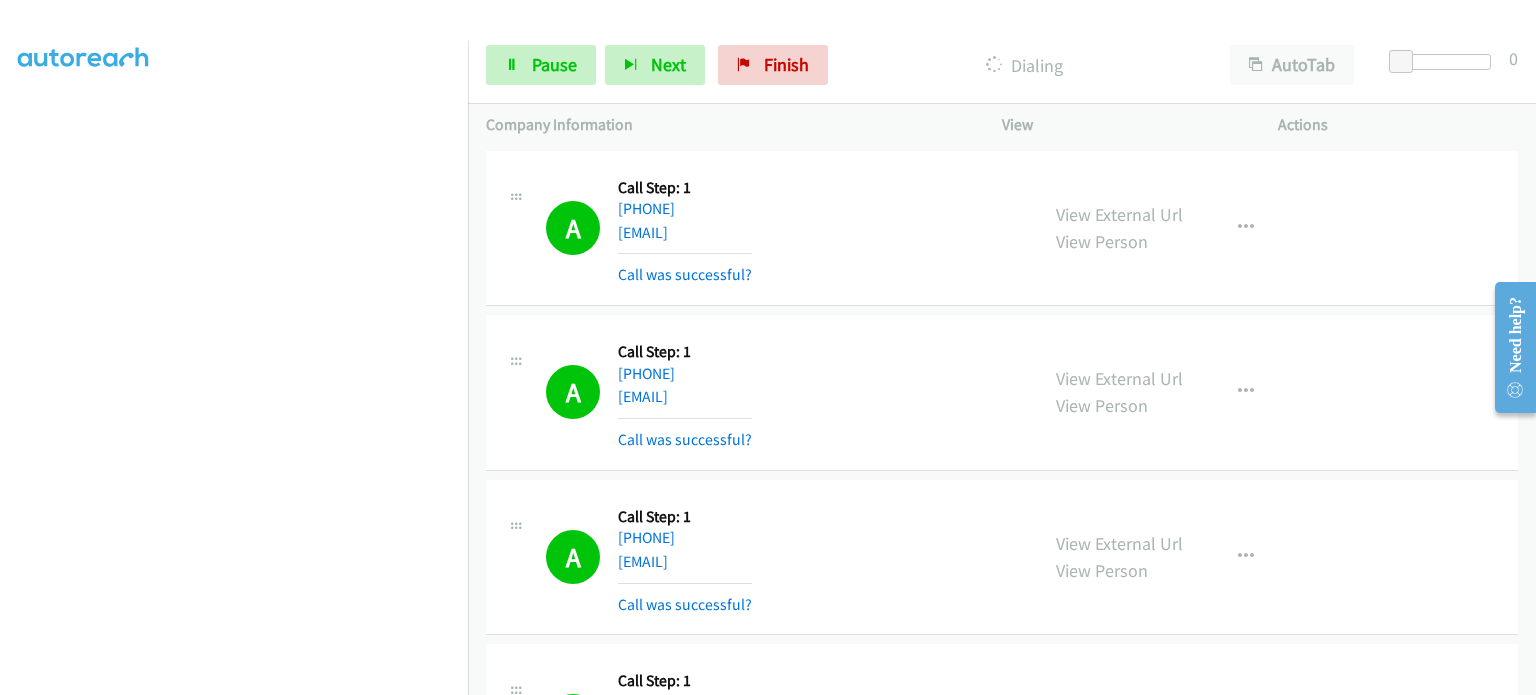 scroll, scrollTop: 127, scrollLeft: 0, axis: vertical 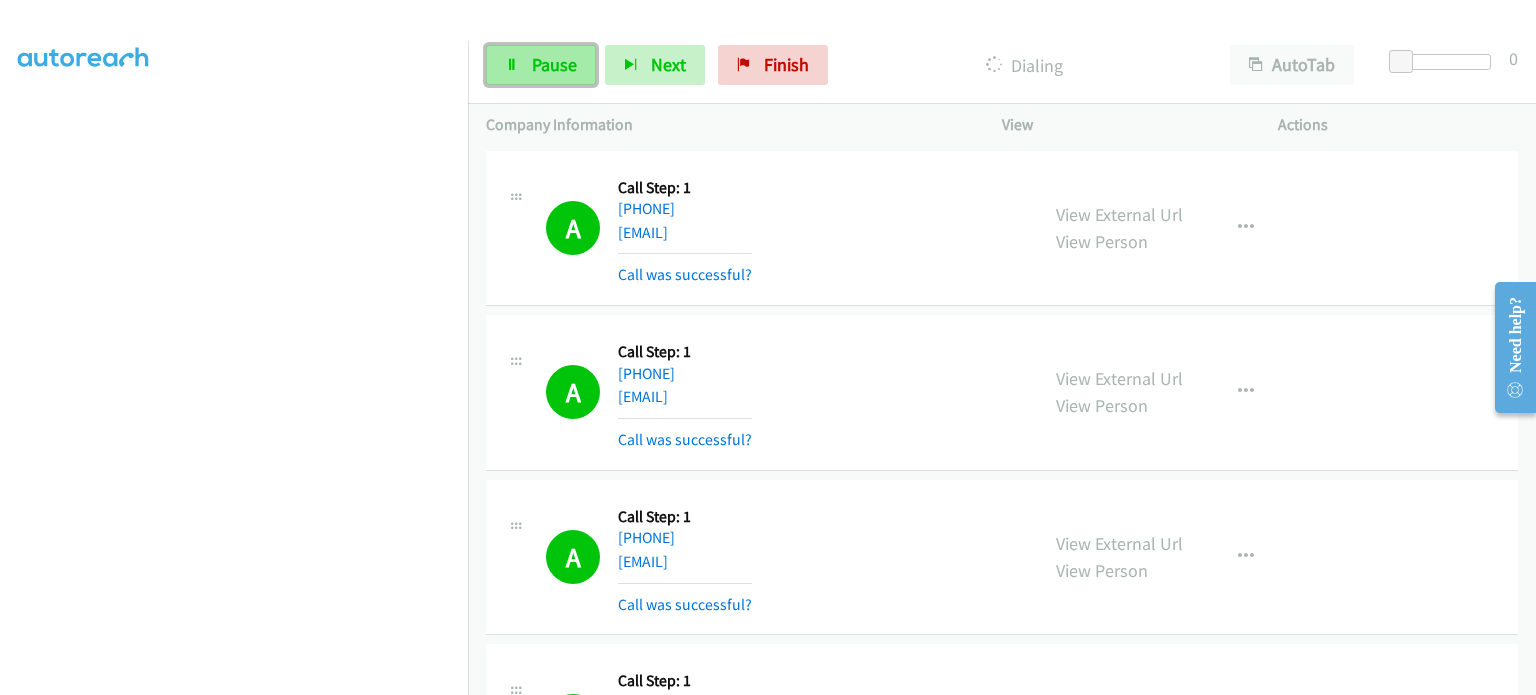 click on "Pause" at bounding box center (554, 64) 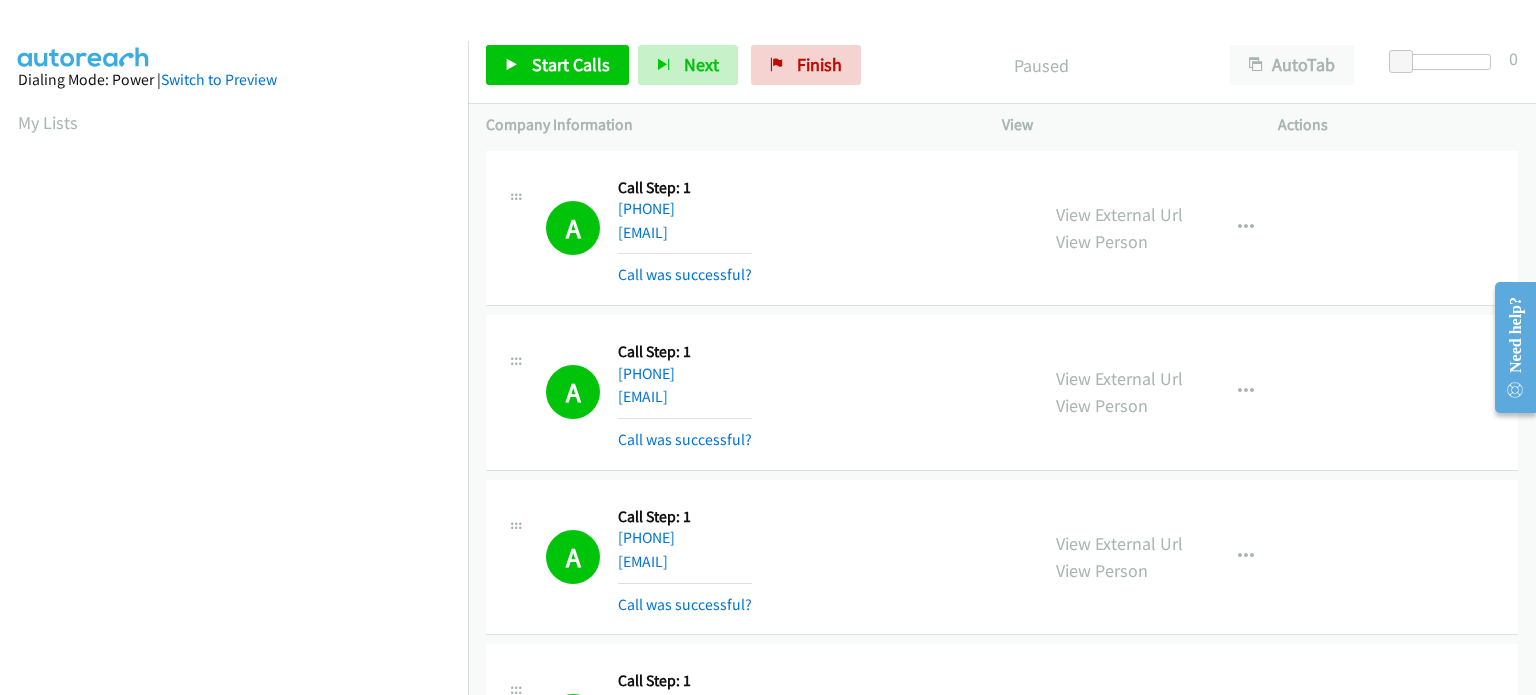 scroll, scrollTop: 427, scrollLeft: 0, axis: vertical 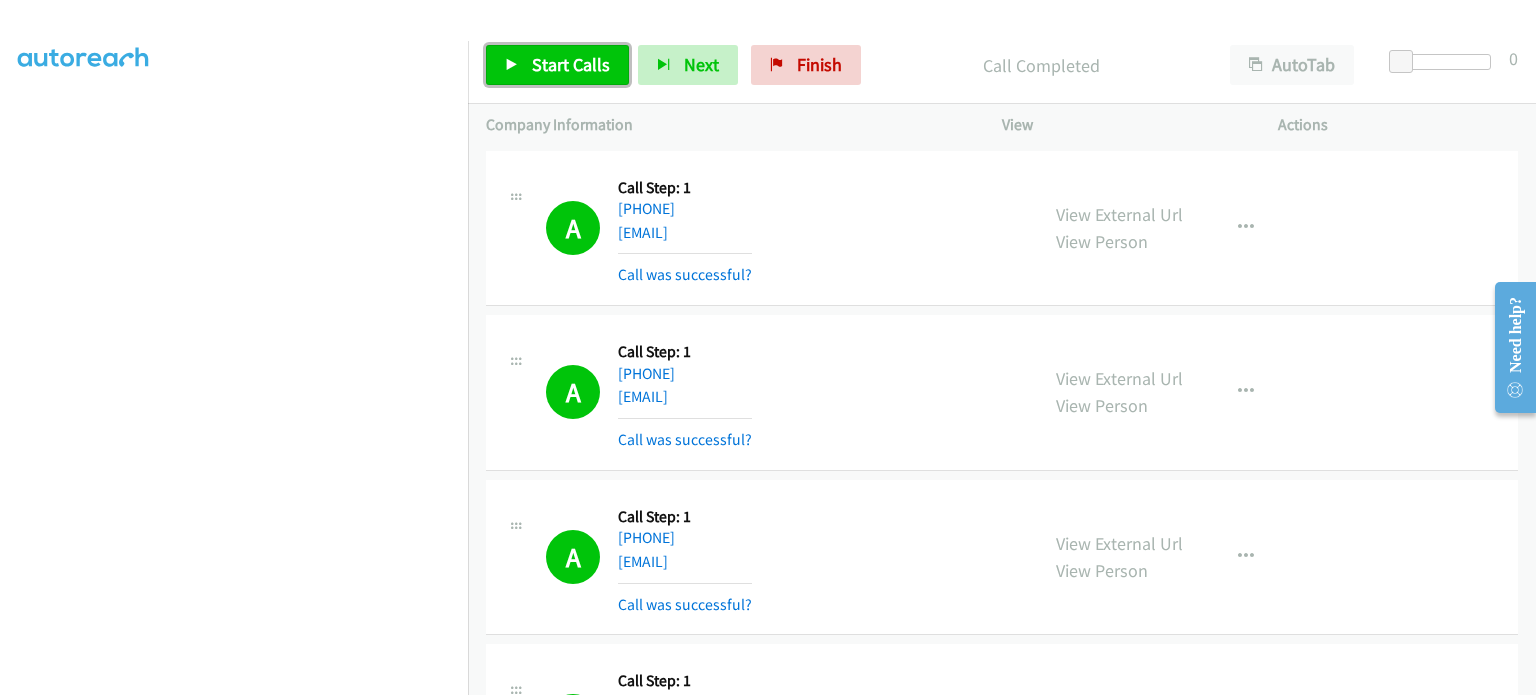 click on "Start Calls" at bounding box center [571, 64] 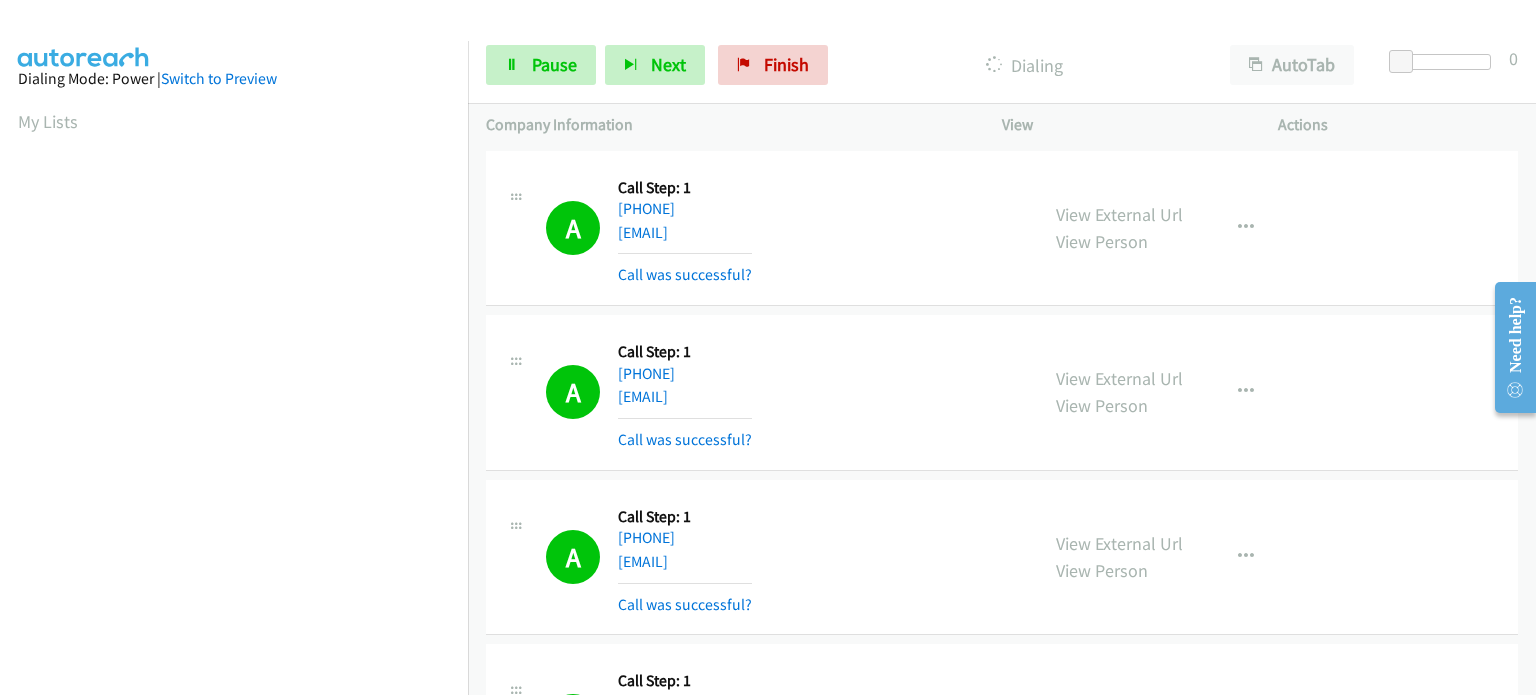 scroll, scrollTop: 0, scrollLeft: 0, axis: both 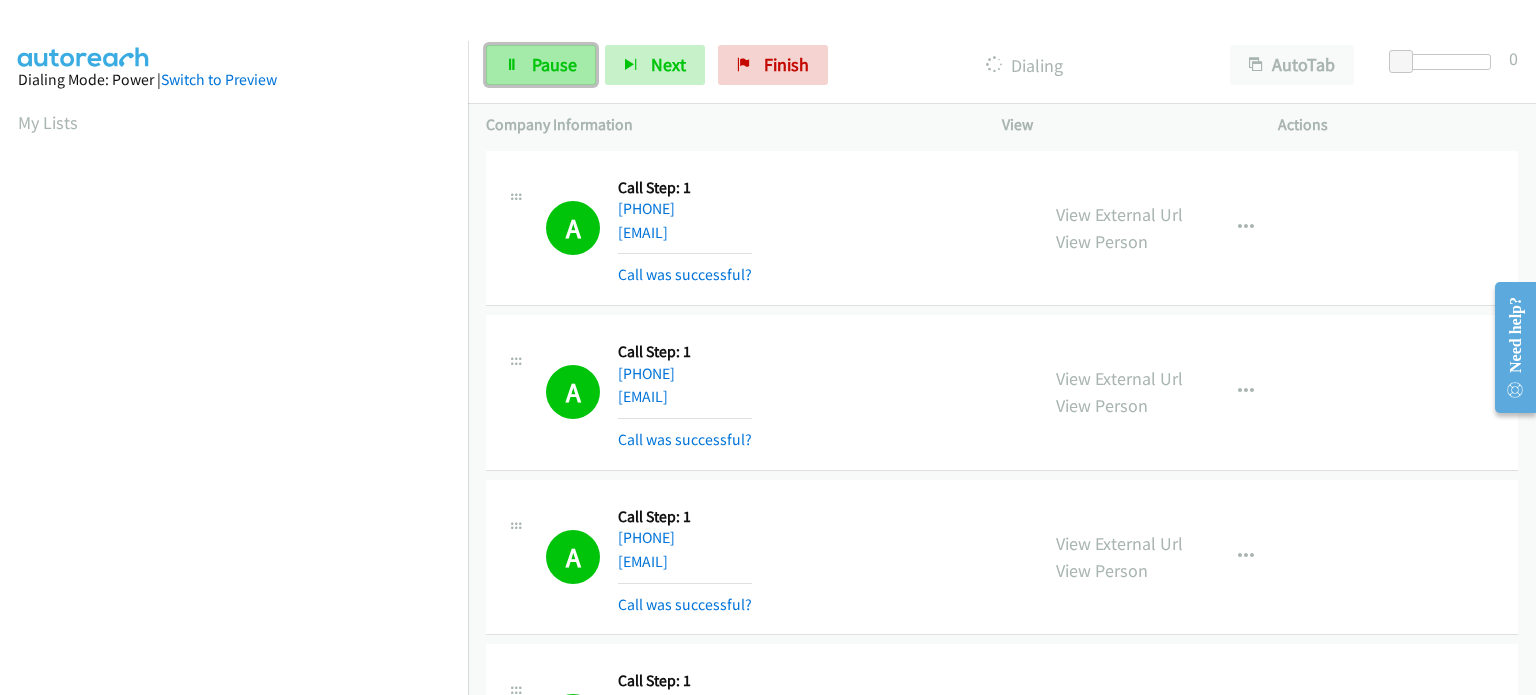 click on "Pause" at bounding box center [554, 64] 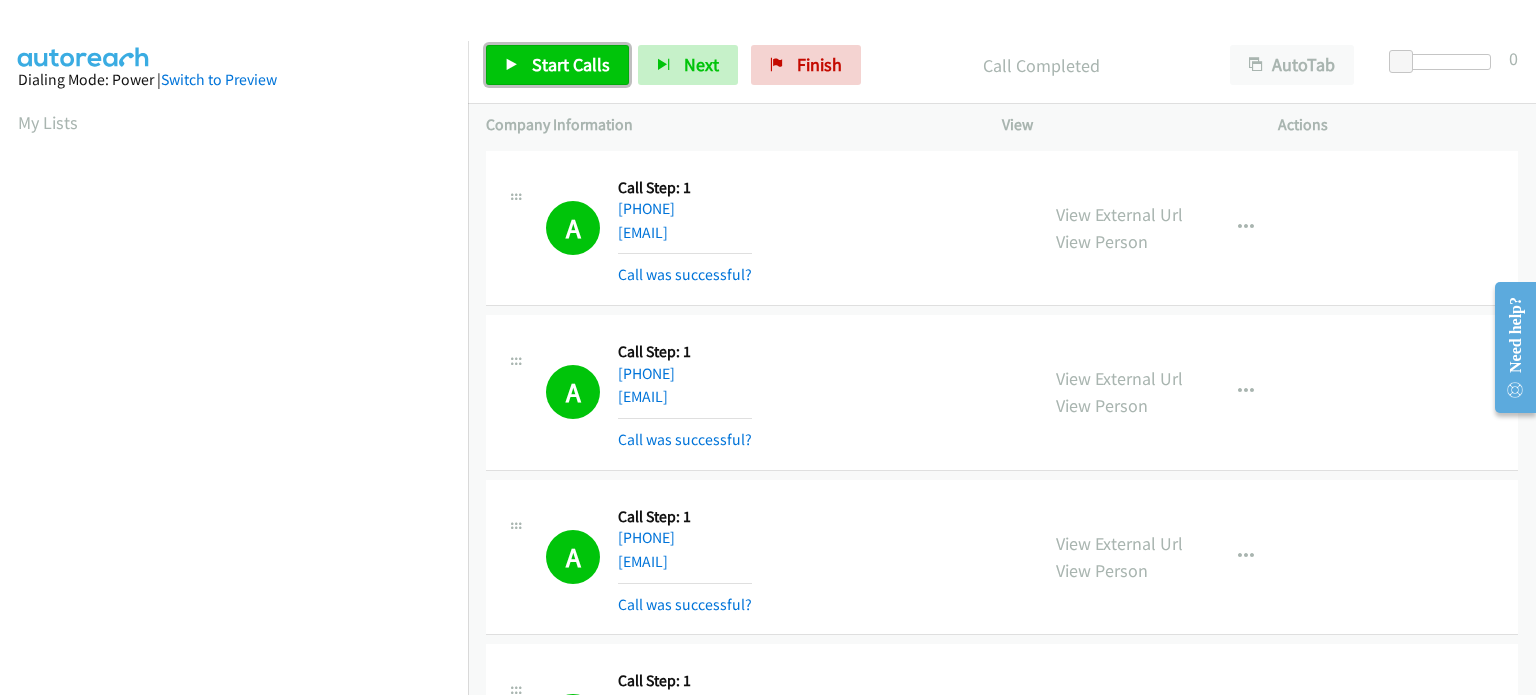click on "Start Calls" at bounding box center (557, 65) 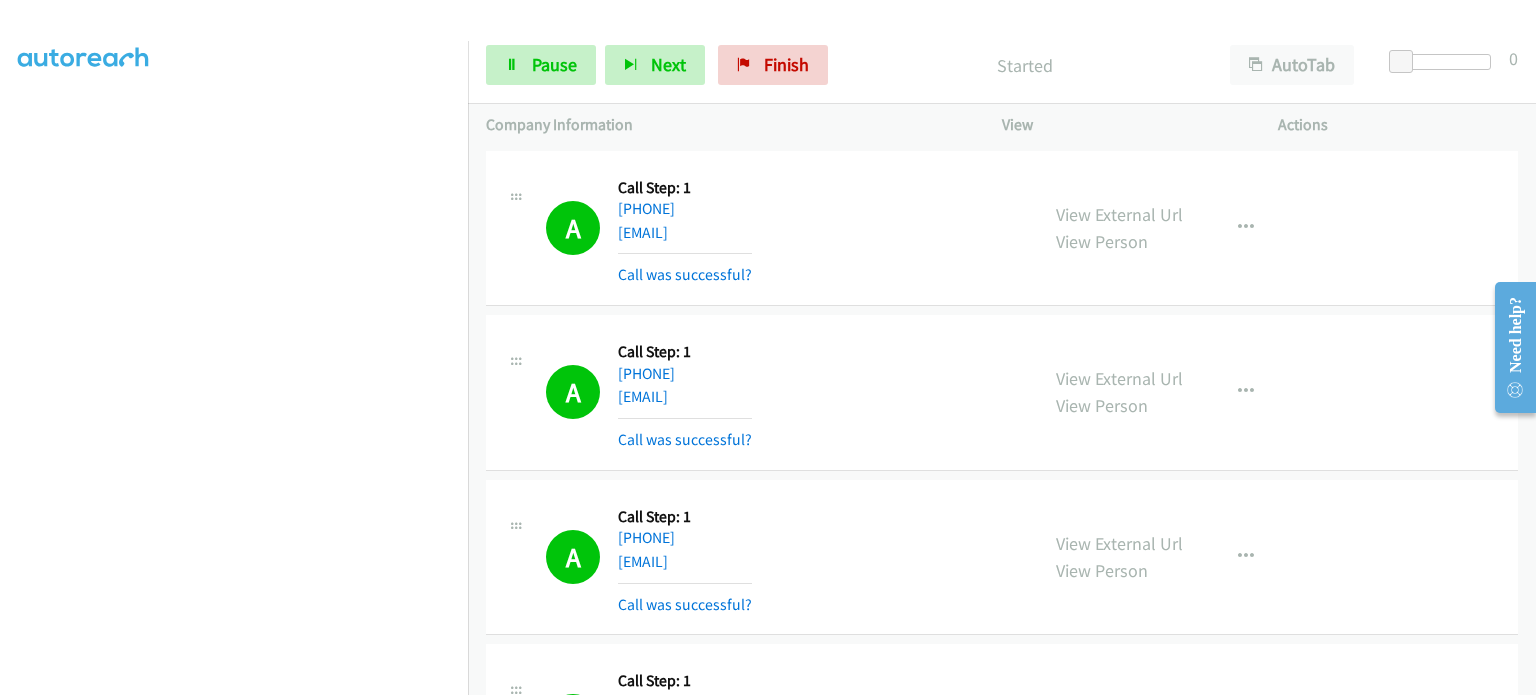 scroll, scrollTop: 27, scrollLeft: 0, axis: vertical 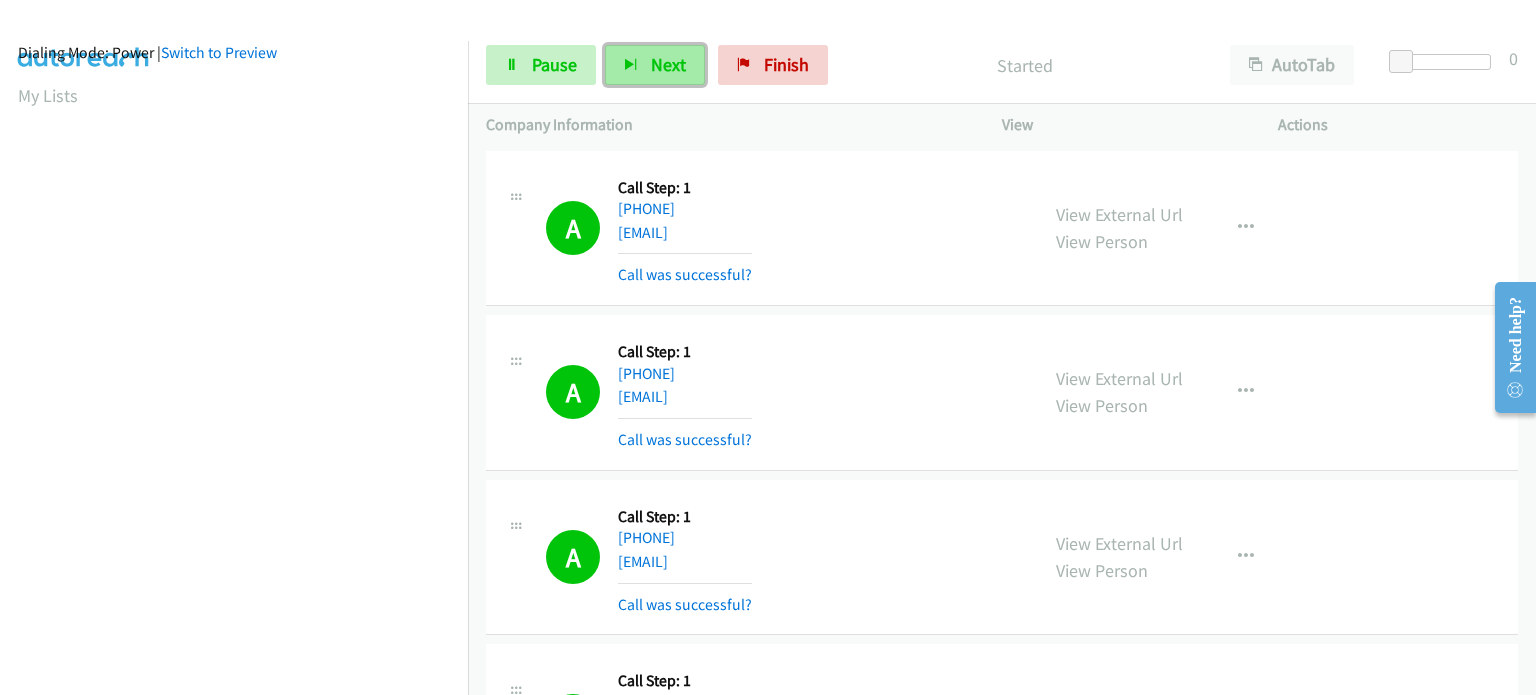 click at bounding box center (631, 66) 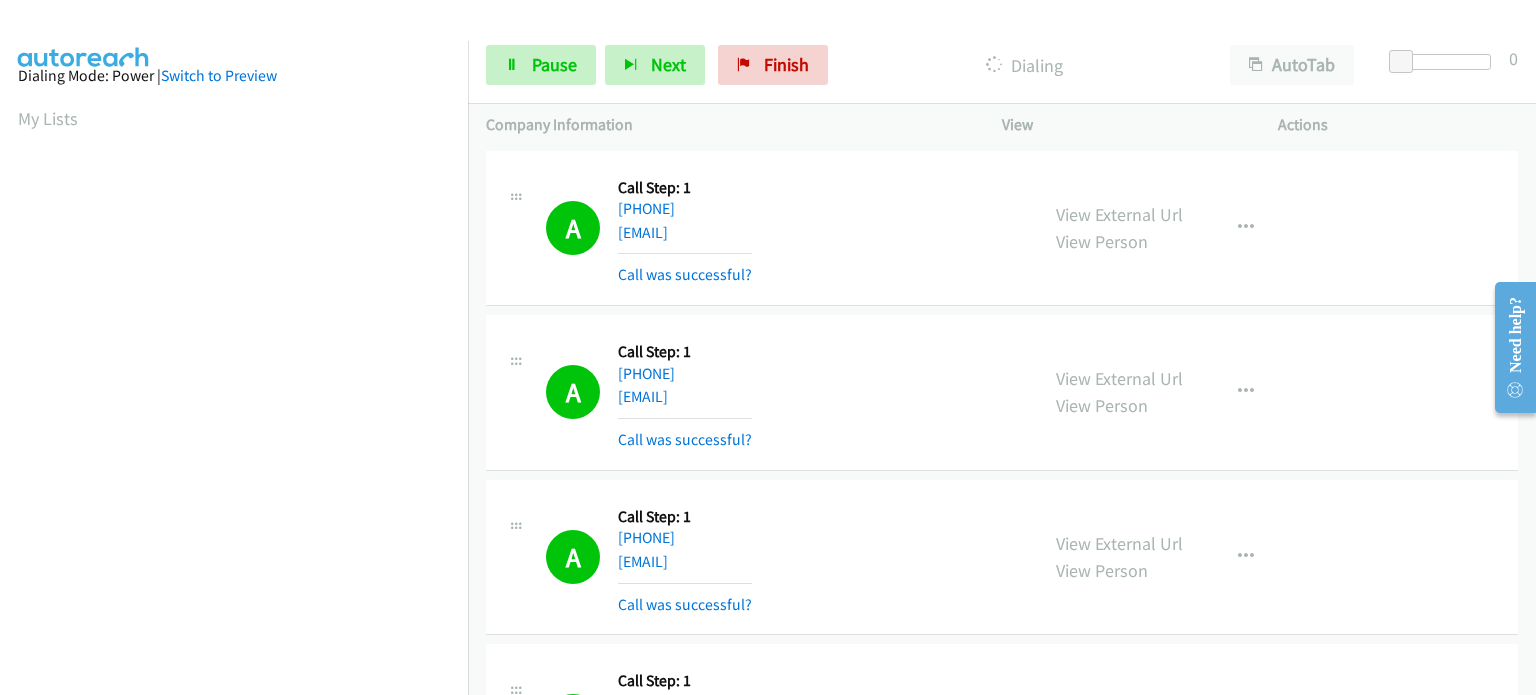 scroll, scrollTop: 0, scrollLeft: 0, axis: both 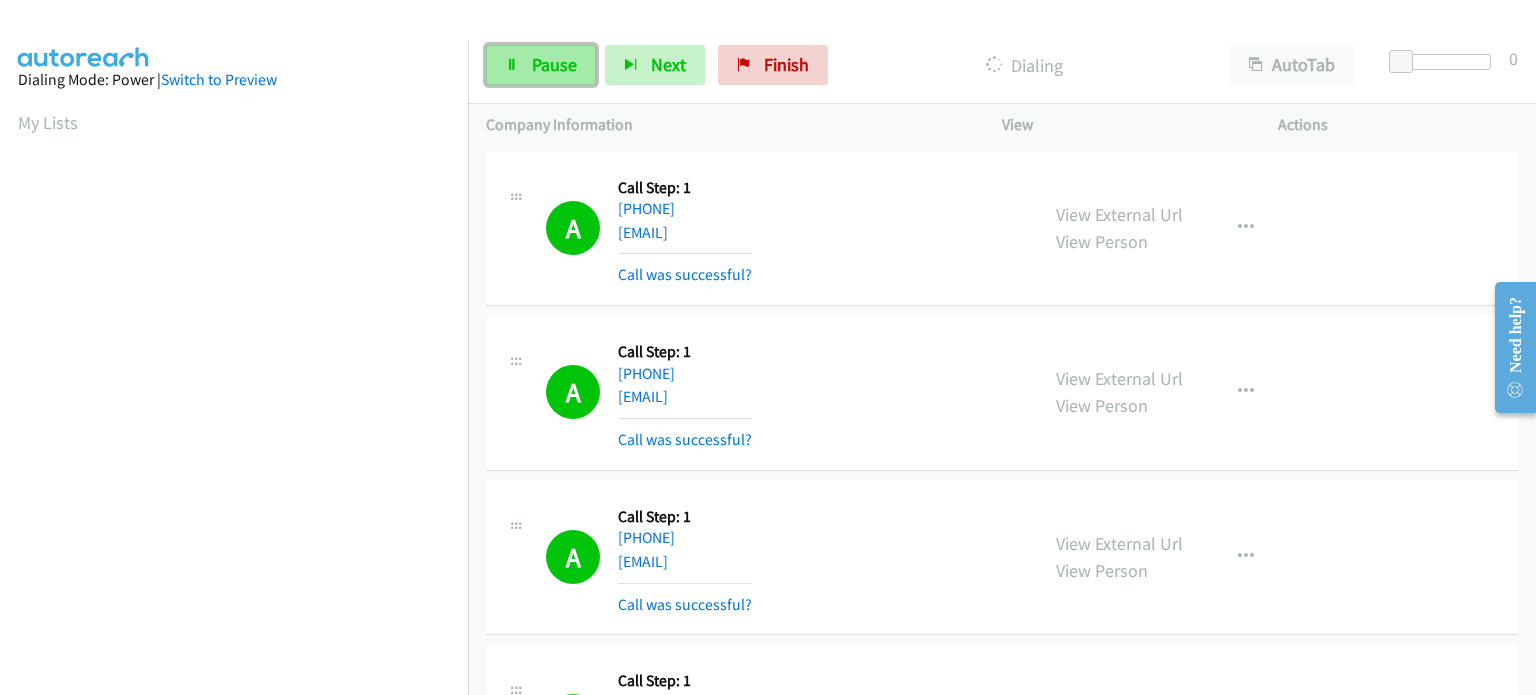 click on "Pause" at bounding box center [554, 64] 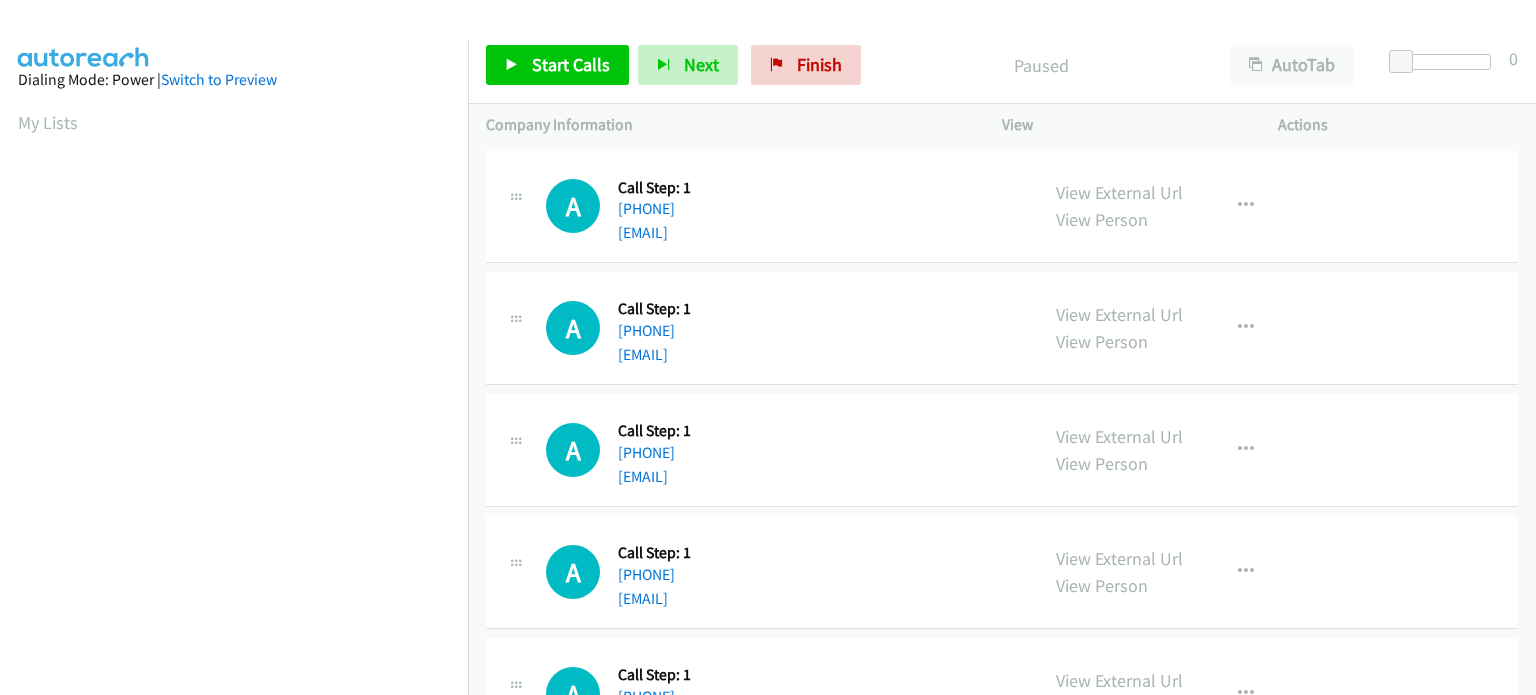 scroll, scrollTop: 0, scrollLeft: 0, axis: both 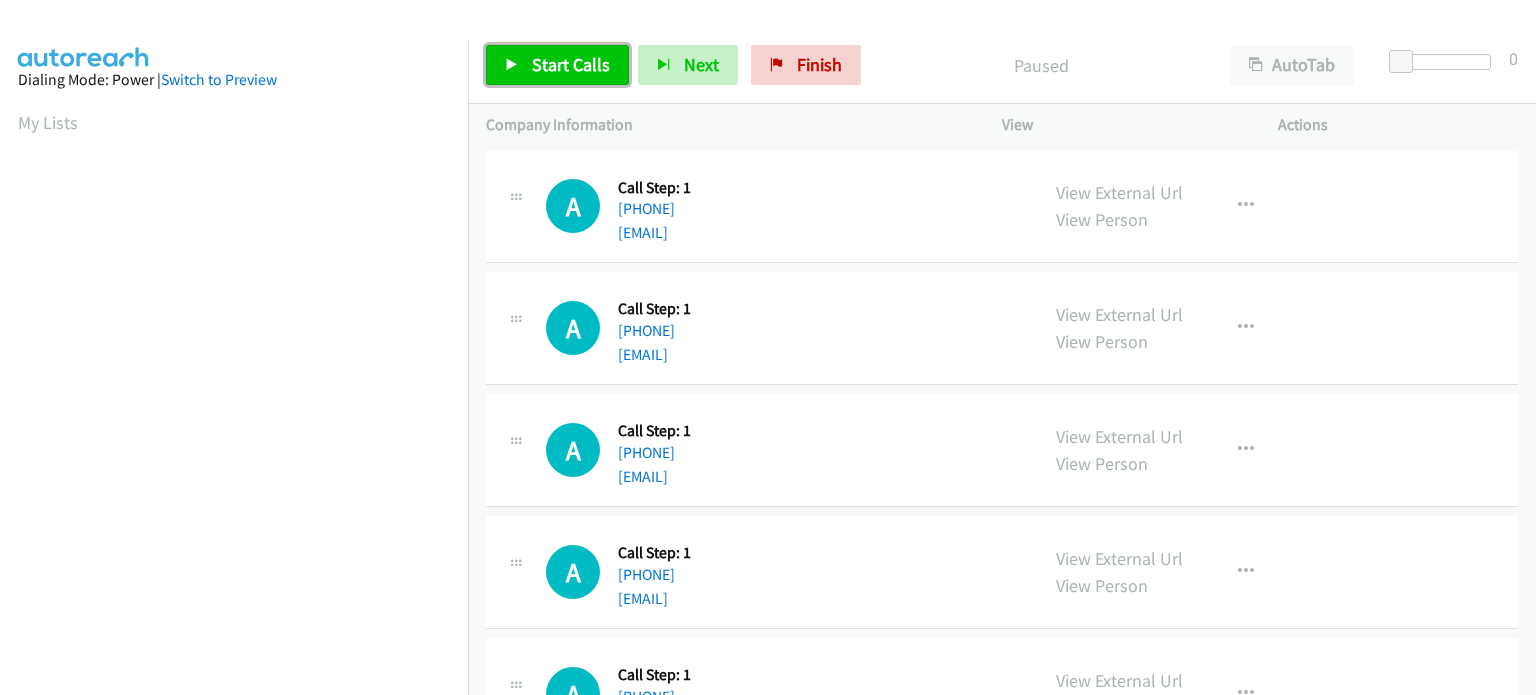 click on "Start Calls" at bounding box center (571, 64) 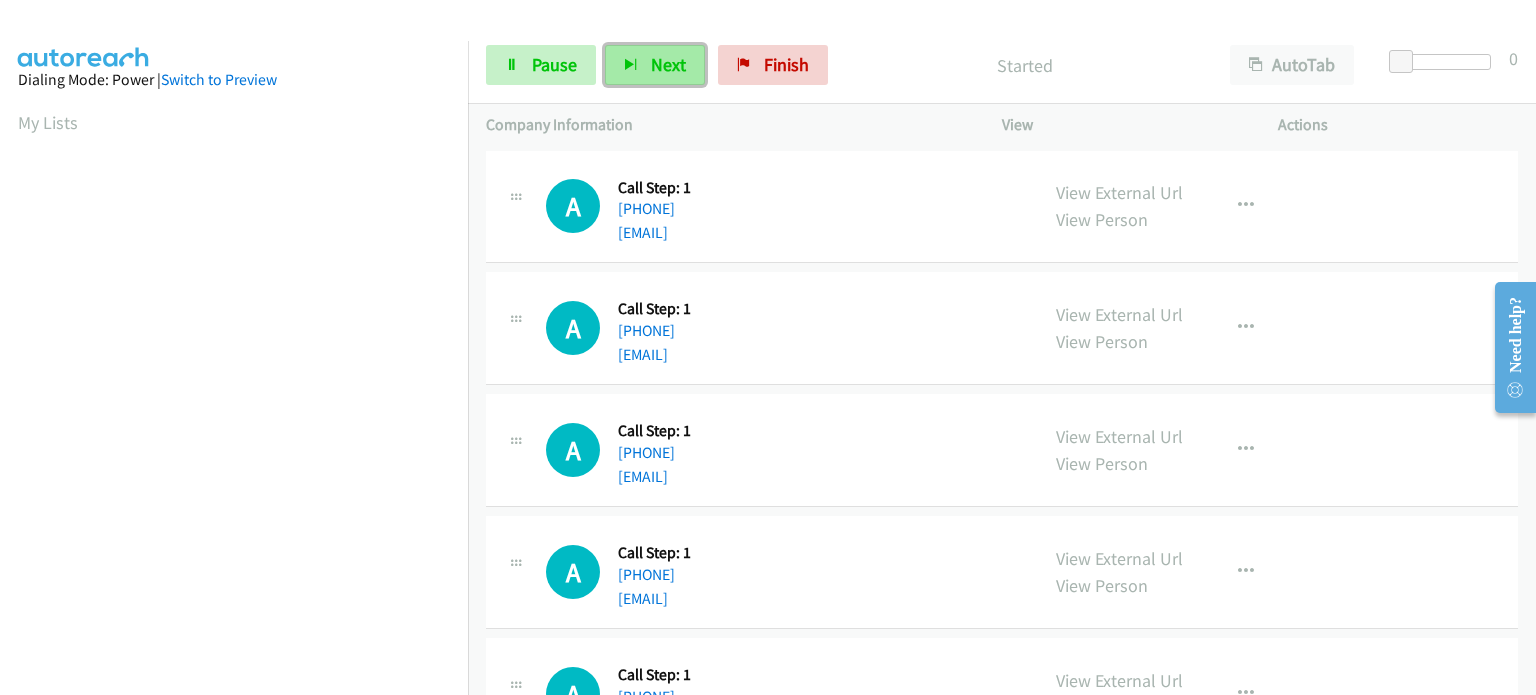 click on "Next" at bounding box center (655, 65) 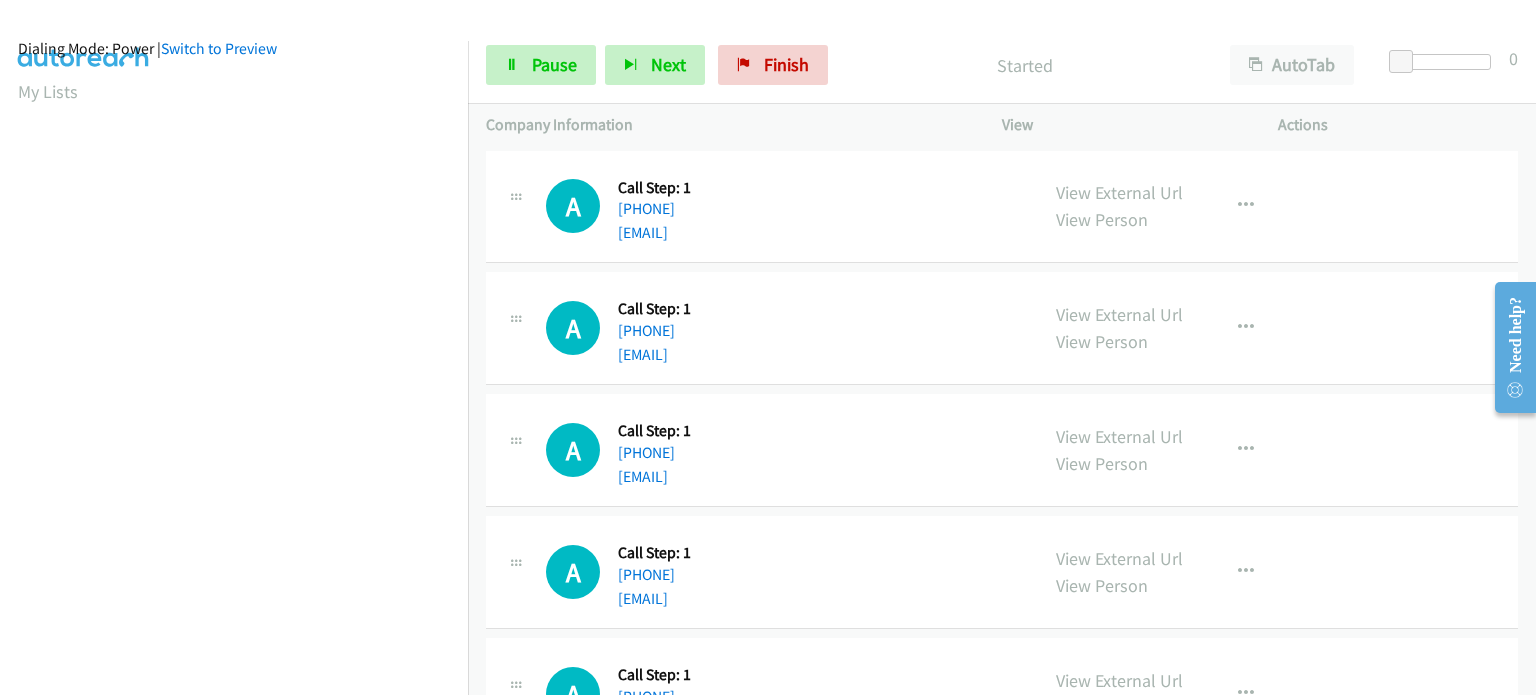 scroll, scrollTop: 0, scrollLeft: 0, axis: both 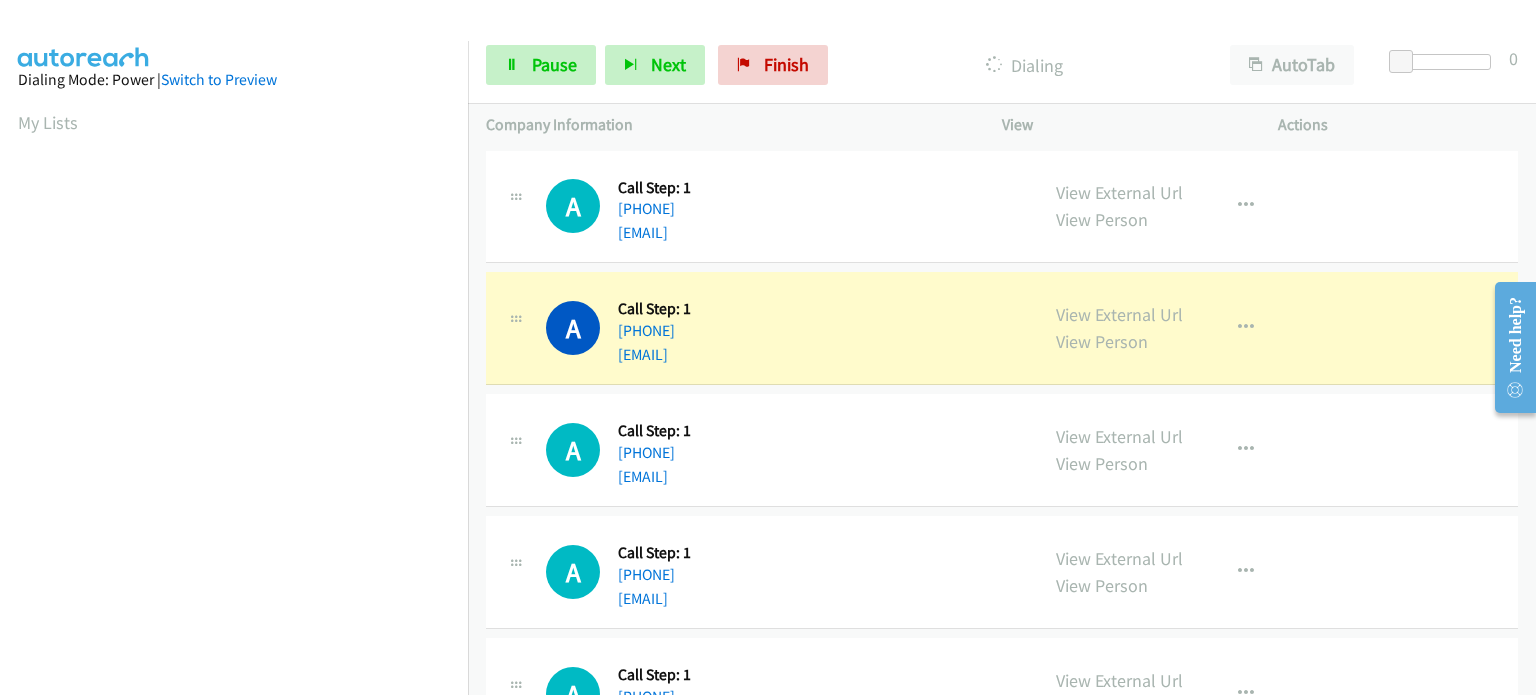 click on "My Lists" at bounding box center (234, 122) 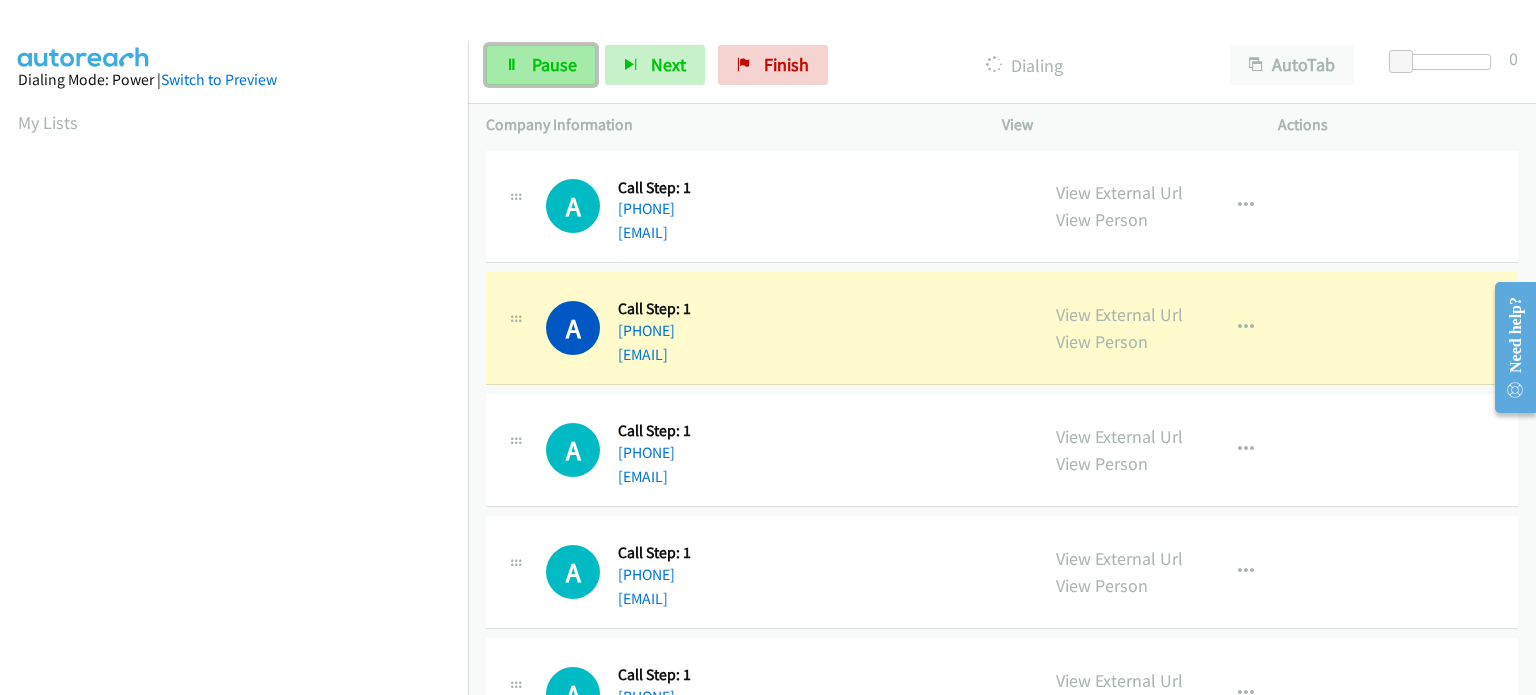 click on "Pause" at bounding box center [554, 64] 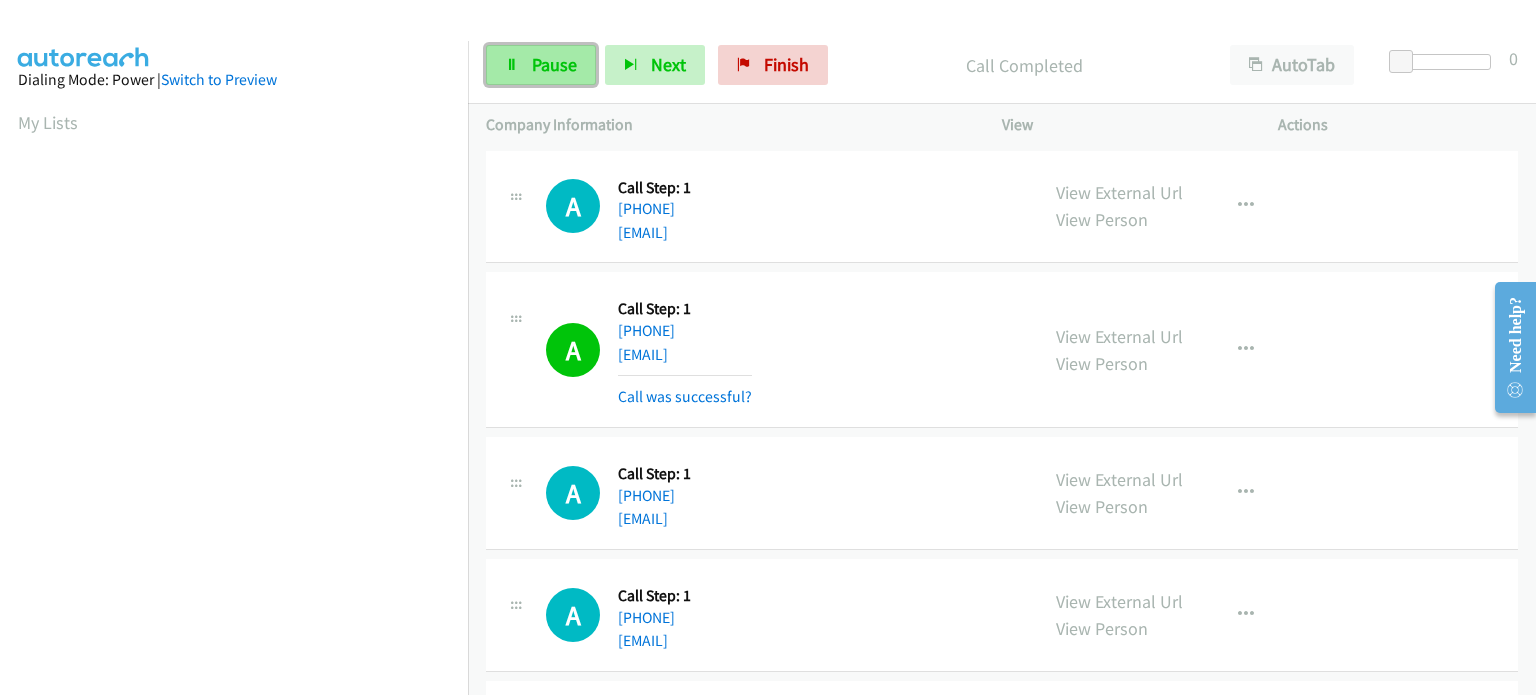 click on "Pause" at bounding box center (554, 64) 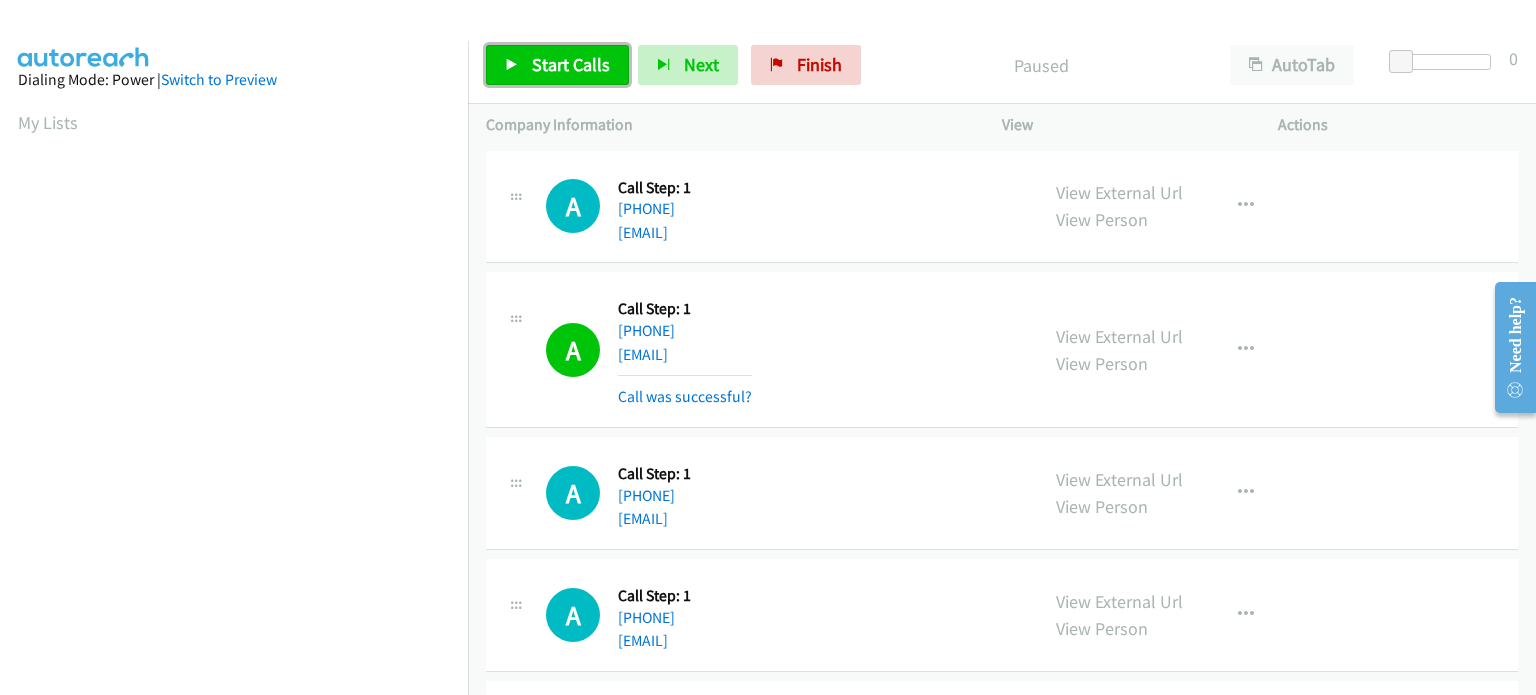 click on "Start Calls" at bounding box center (571, 64) 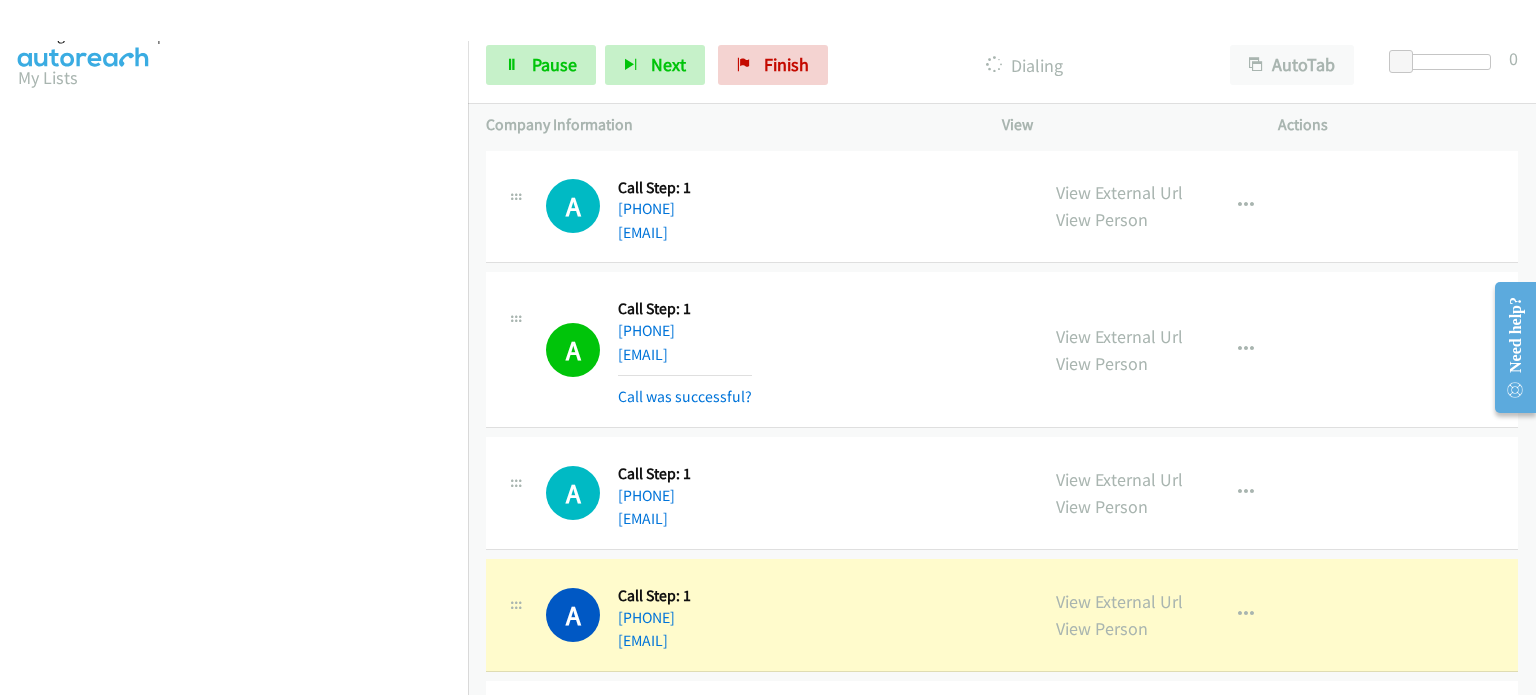 scroll, scrollTop: 0, scrollLeft: 0, axis: both 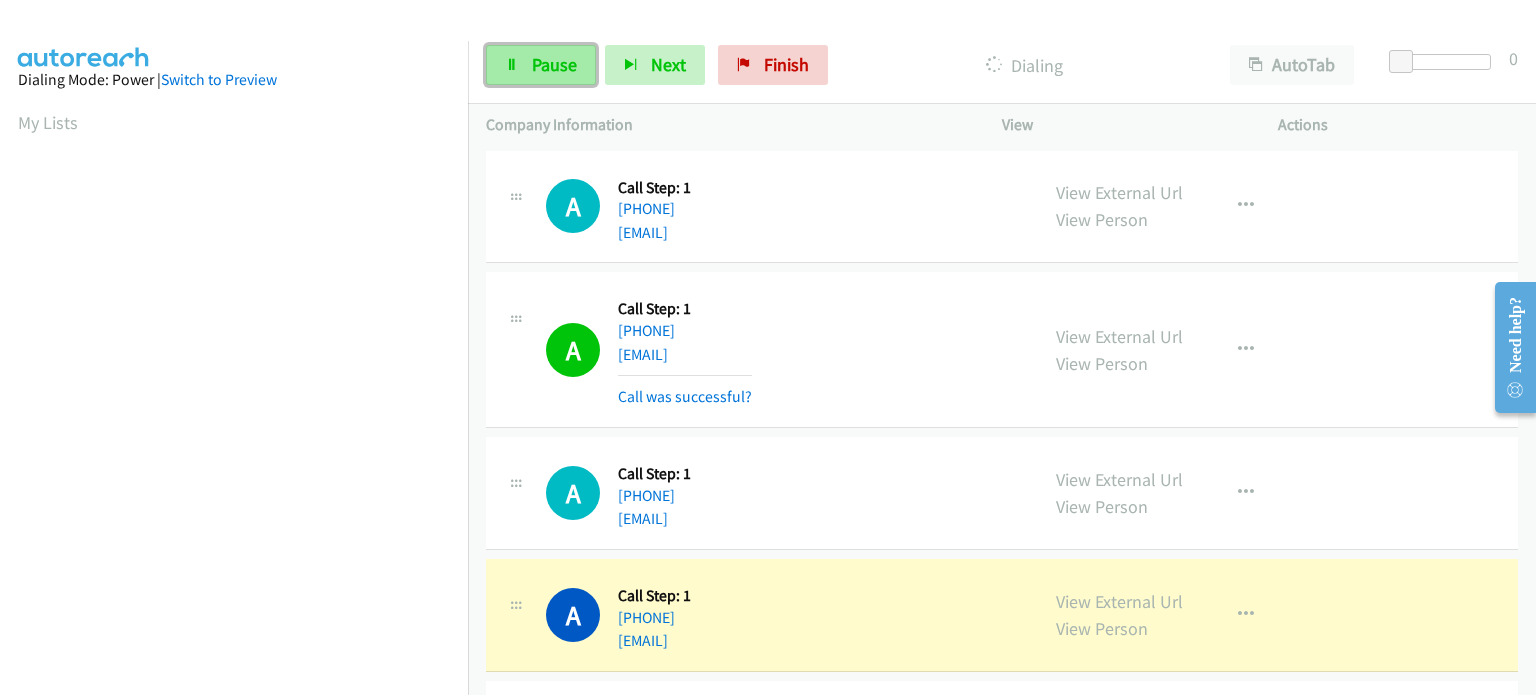 click on "Pause" at bounding box center (554, 64) 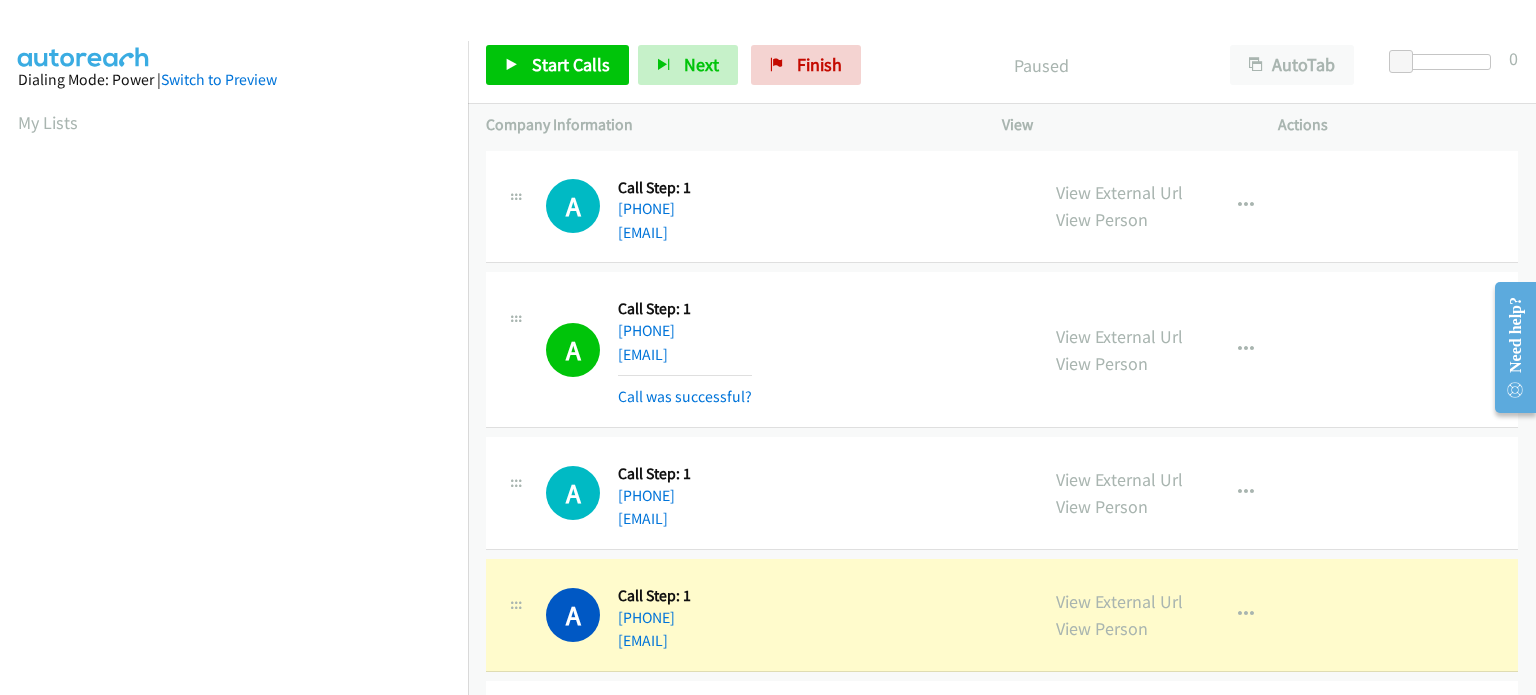 click on "Start Calls
Pause
Next
Finish" at bounding box center [678, 65] 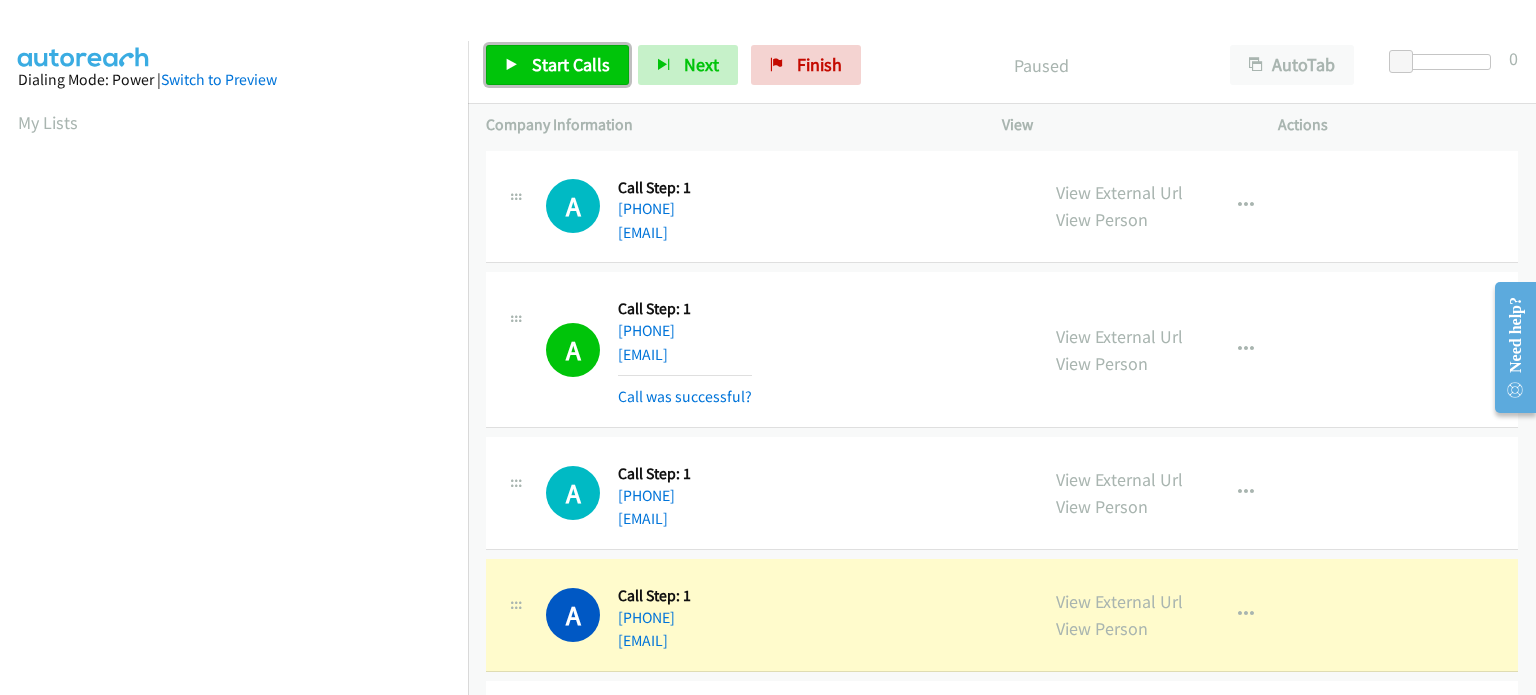 click on "Start Calls" at bounding box center [571, 64] 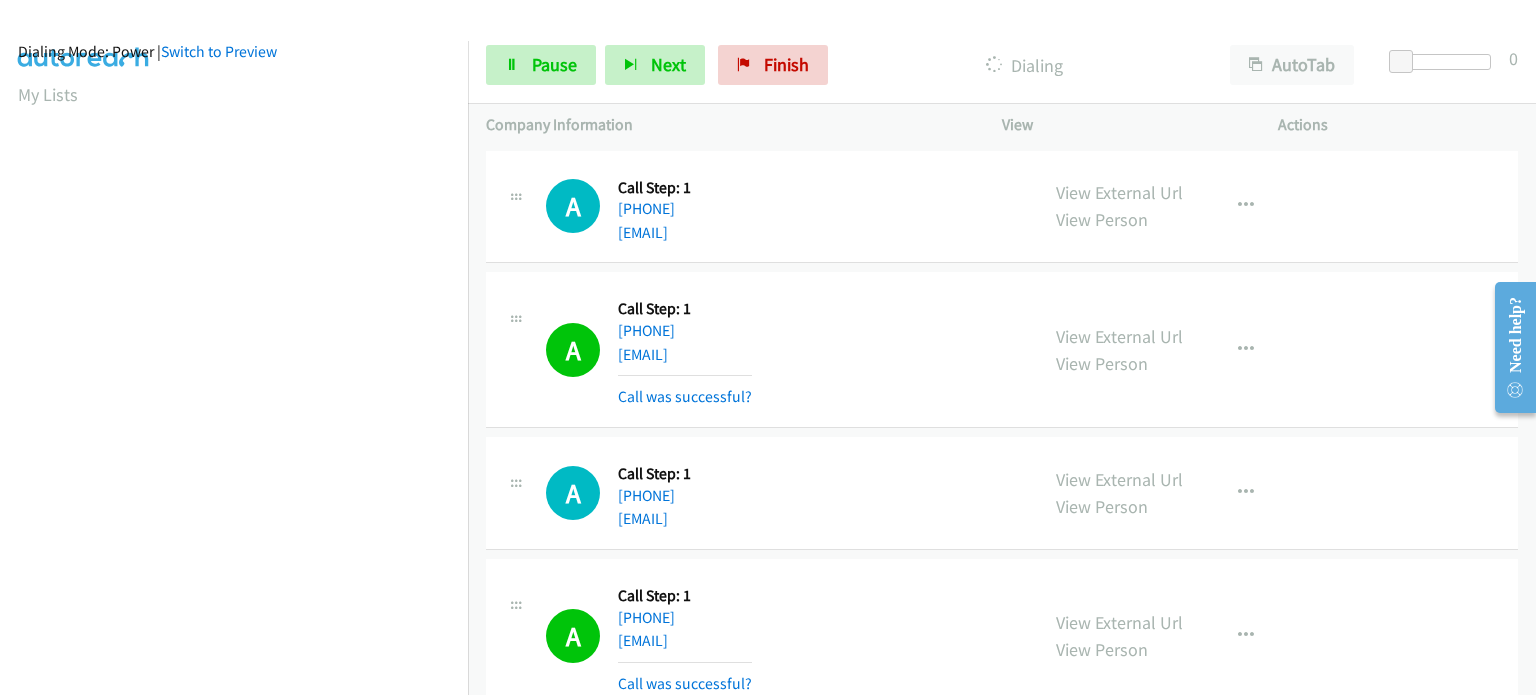 scroll, scrollTop: 0, scrollLeft: 0, axis: both 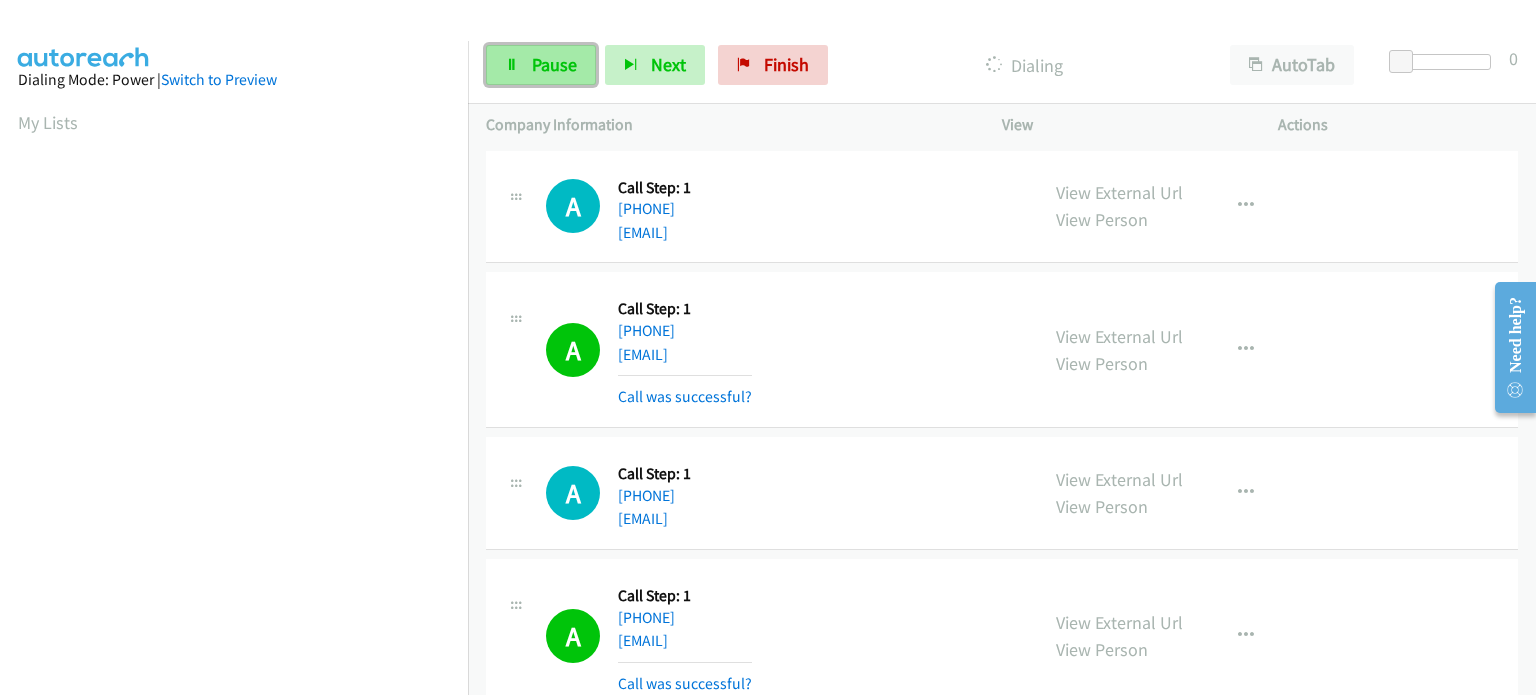 click on "Pause" at bounding box center (554, 64) 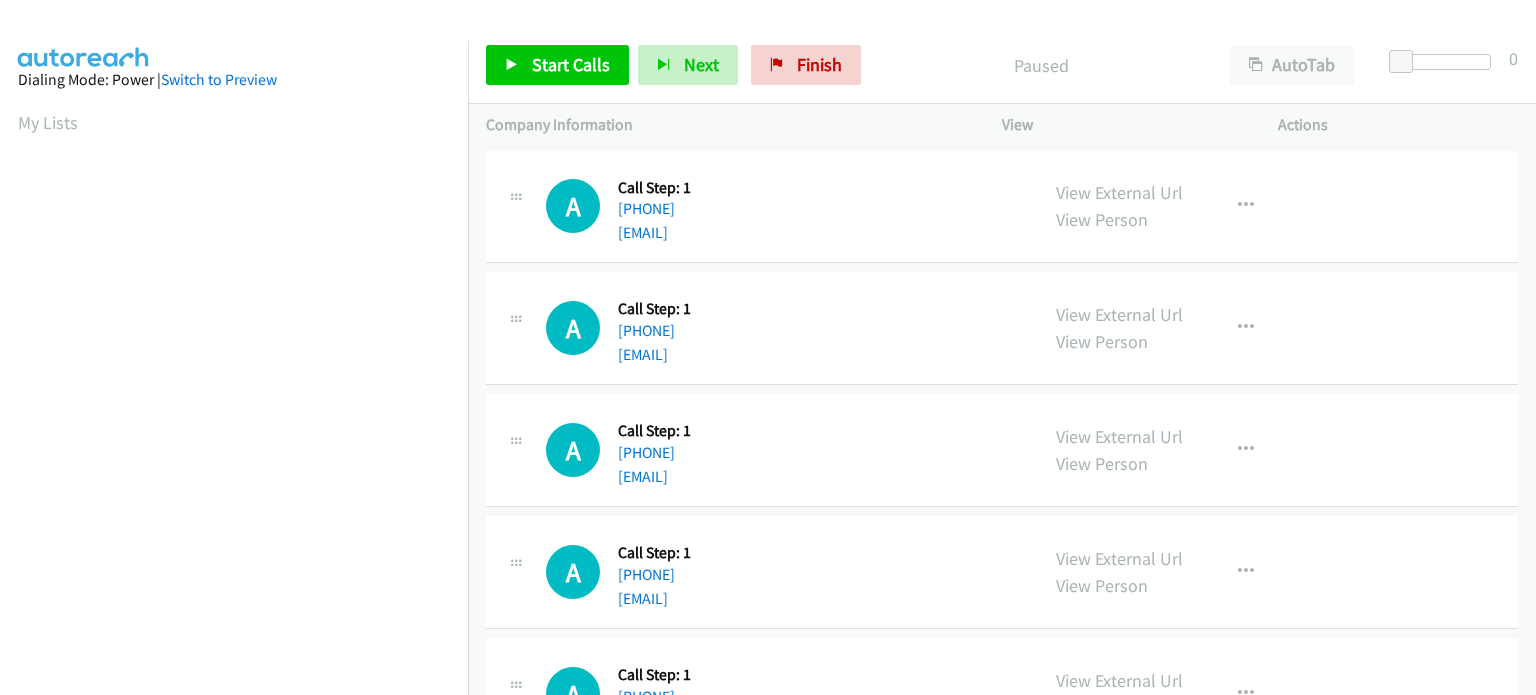 scroll, scrollTop: 0, scrollLeft: 0, axis: both 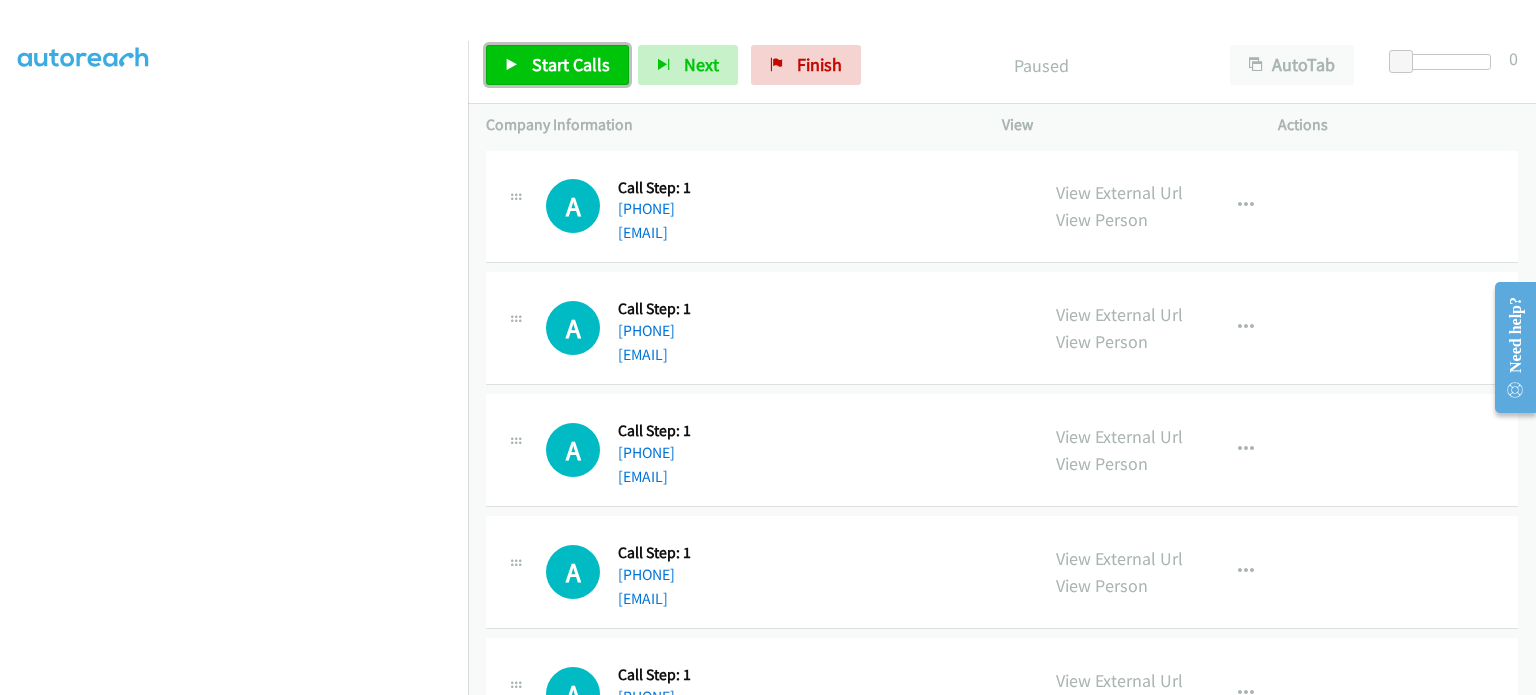 click on "Start Calls" at bounding box center (571, 64) 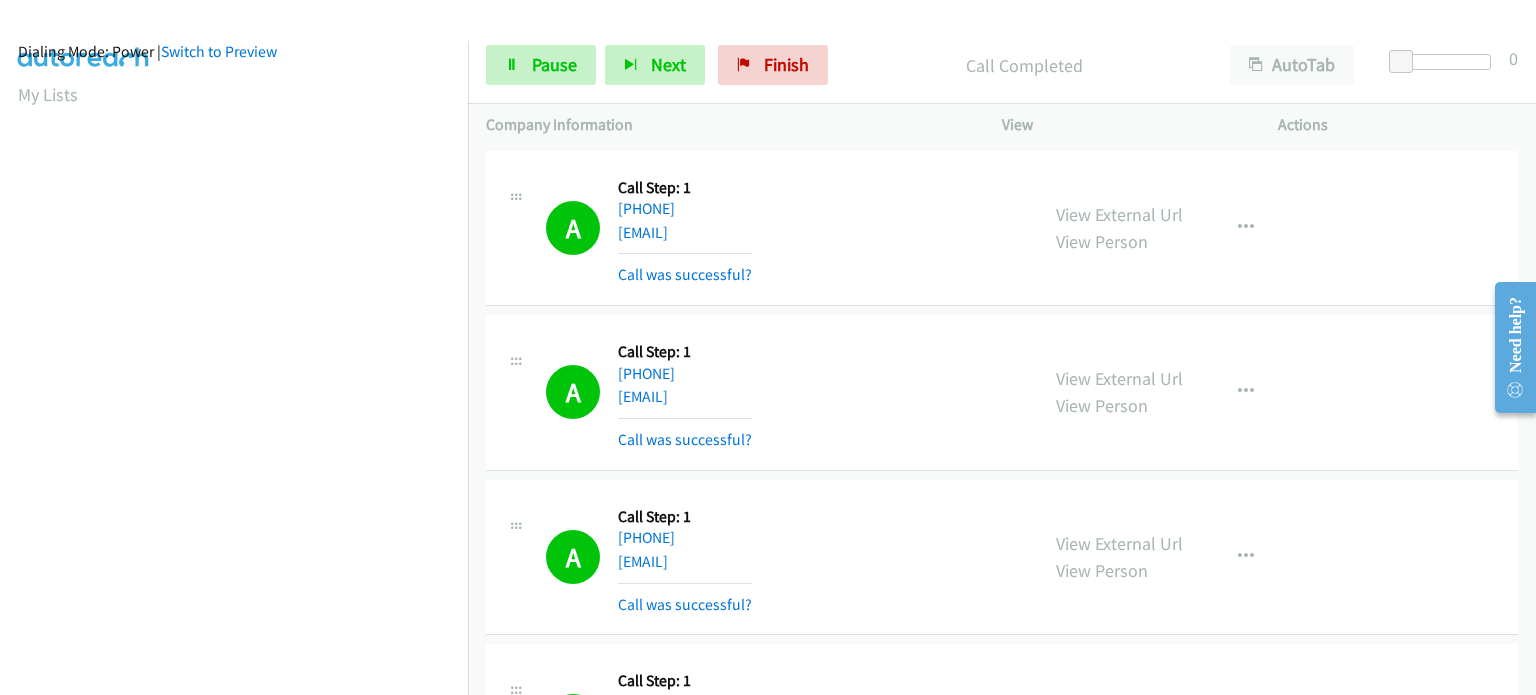 scroll, scrollTop: 27, scrollLeft: 0, axis: vertical 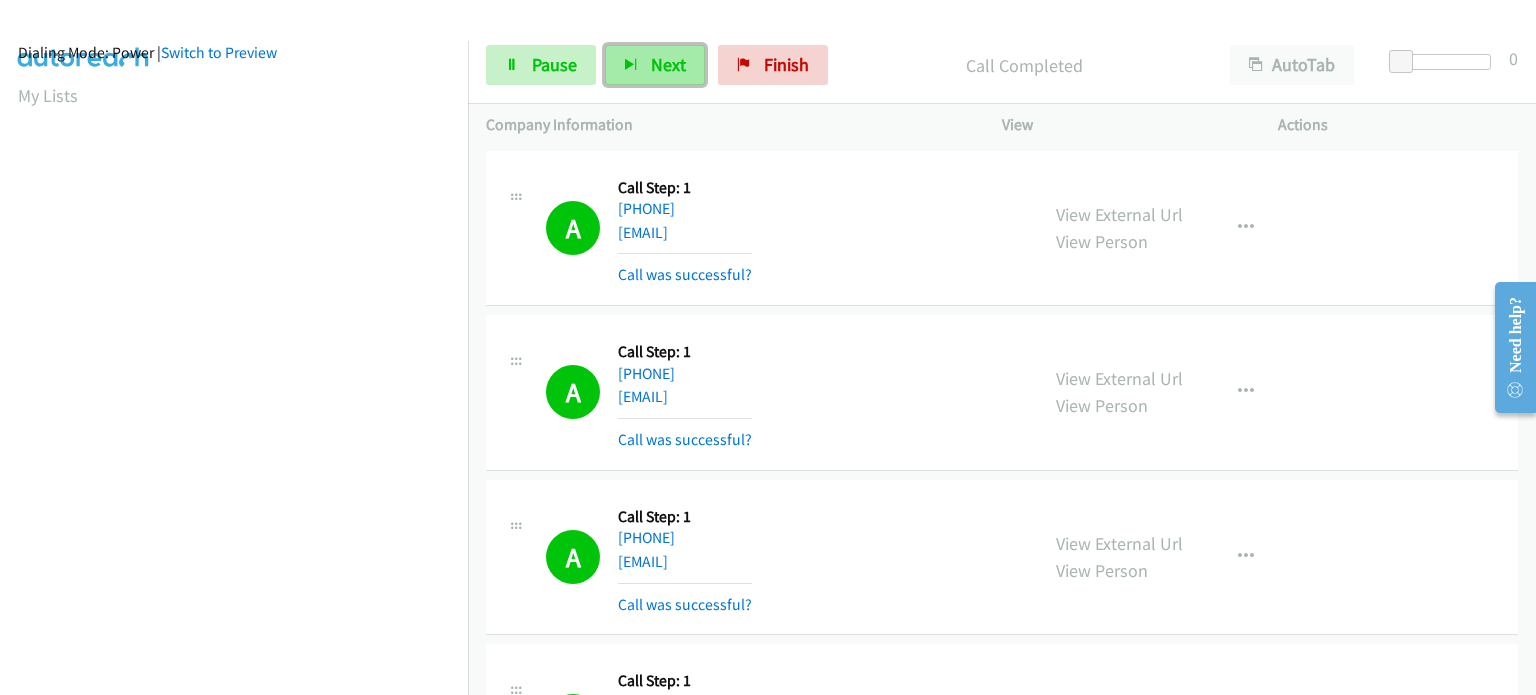 click on "Next" at bounding box center (668, 64) 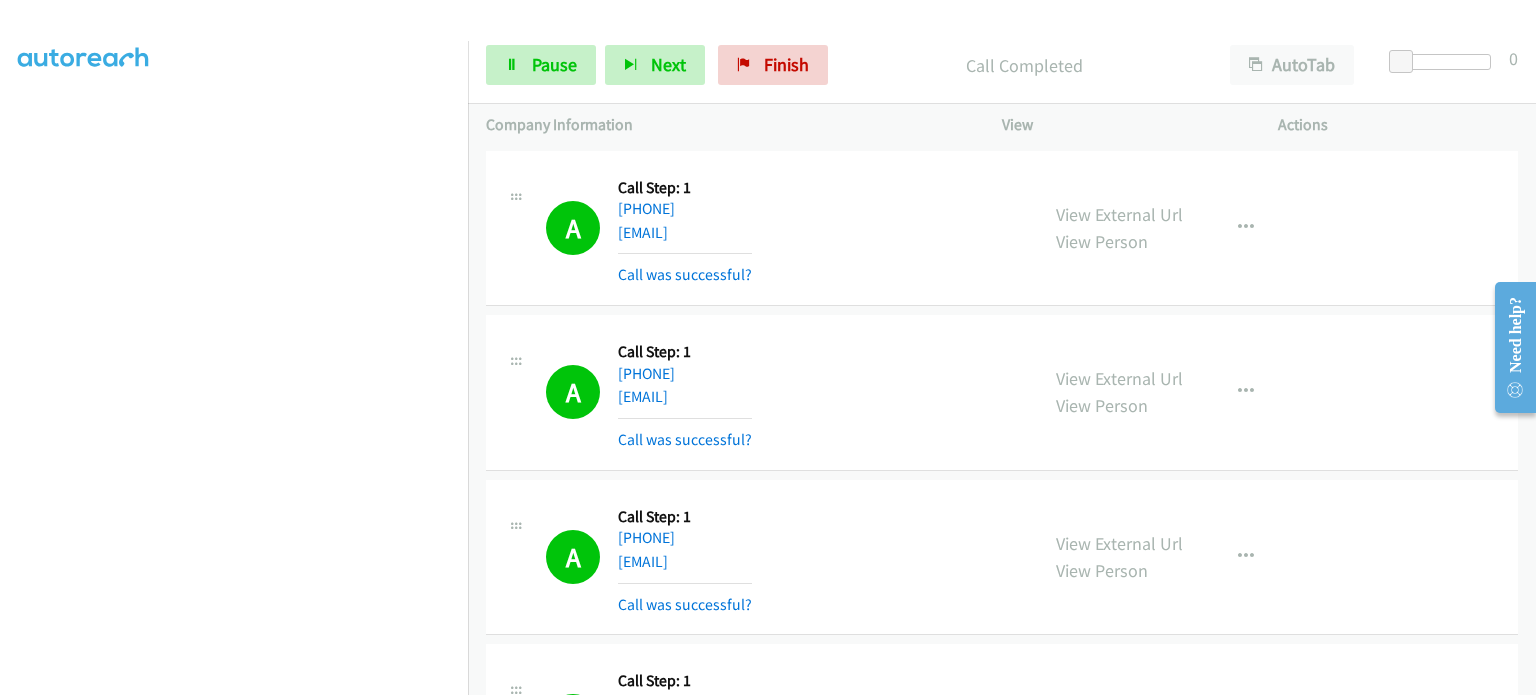 scroll, scrollTop: 427, scrollLeft: 0, axis: vertical 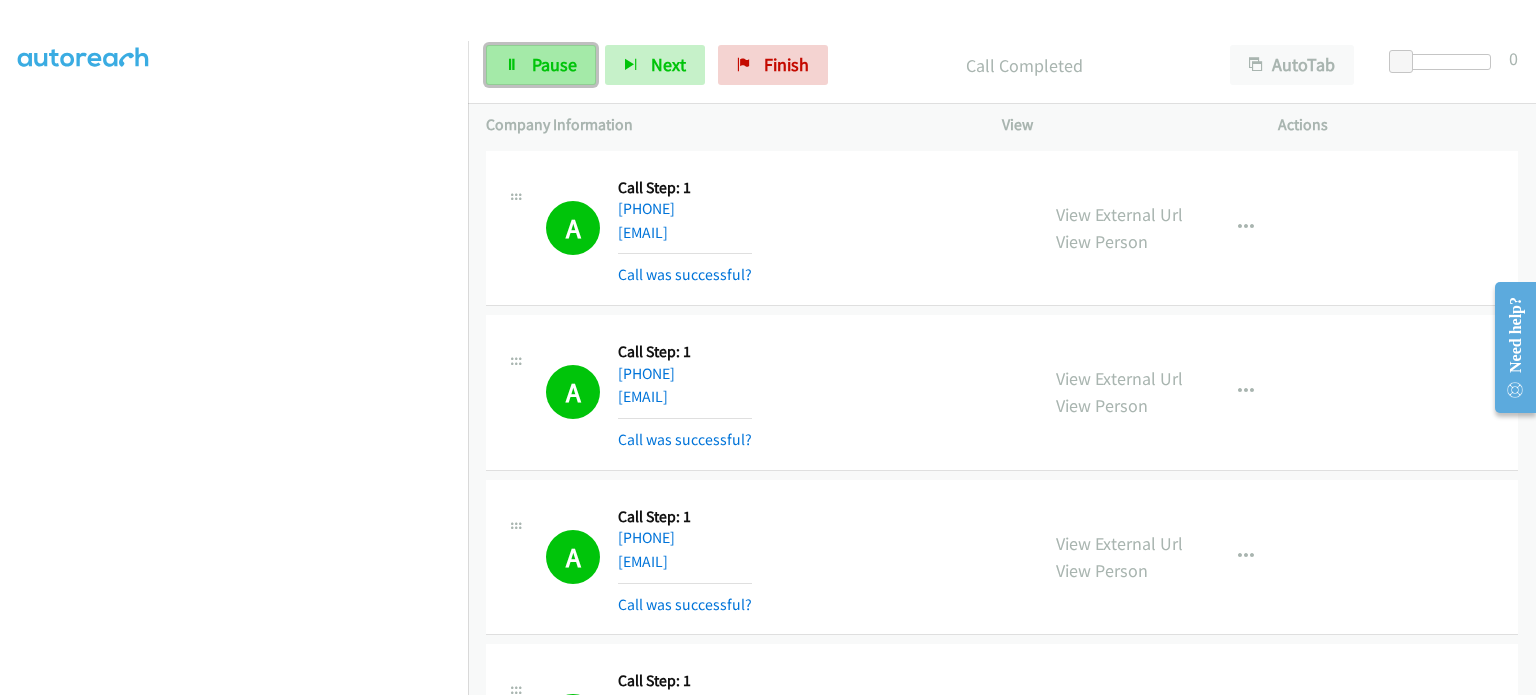 click on "Pause" at bounding box center (554, 64) 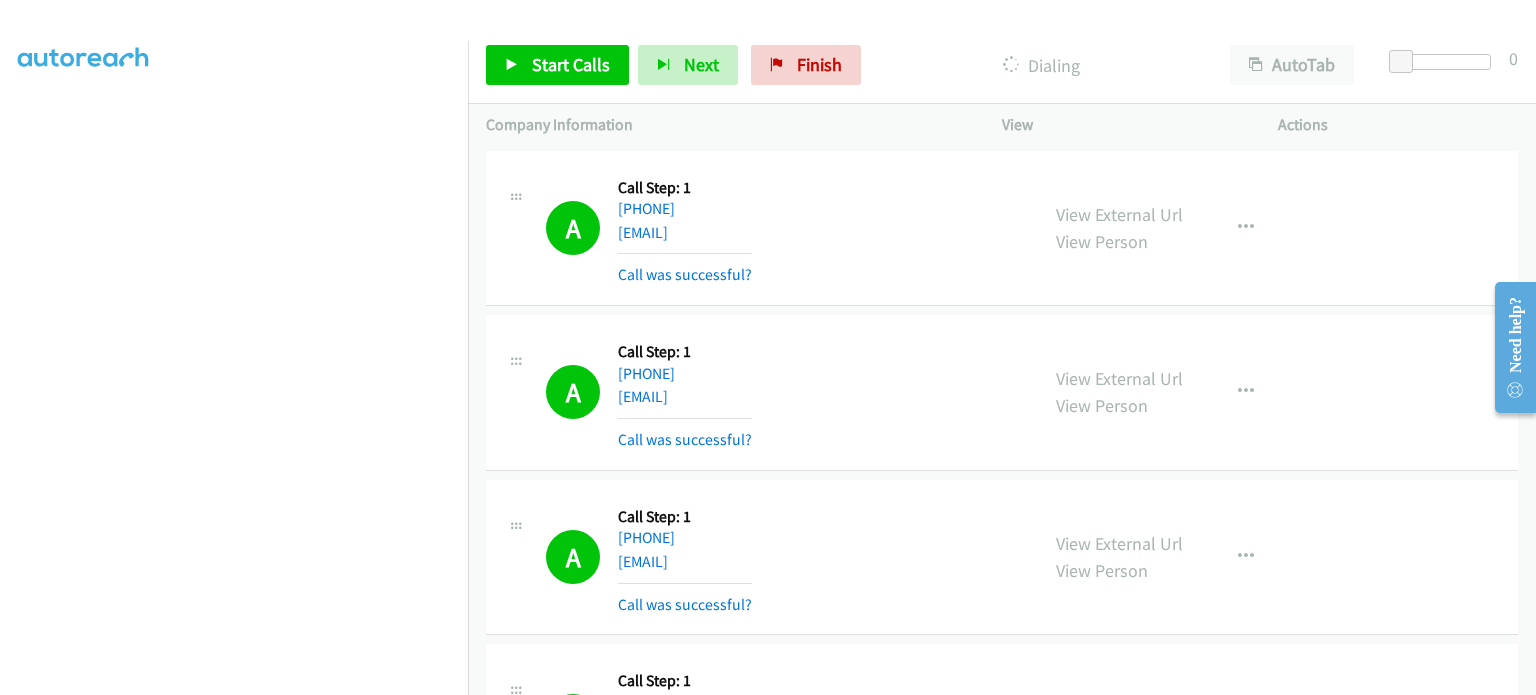 scroll, scrollTop: 27, scrollLeft: 0, axis: vertical 